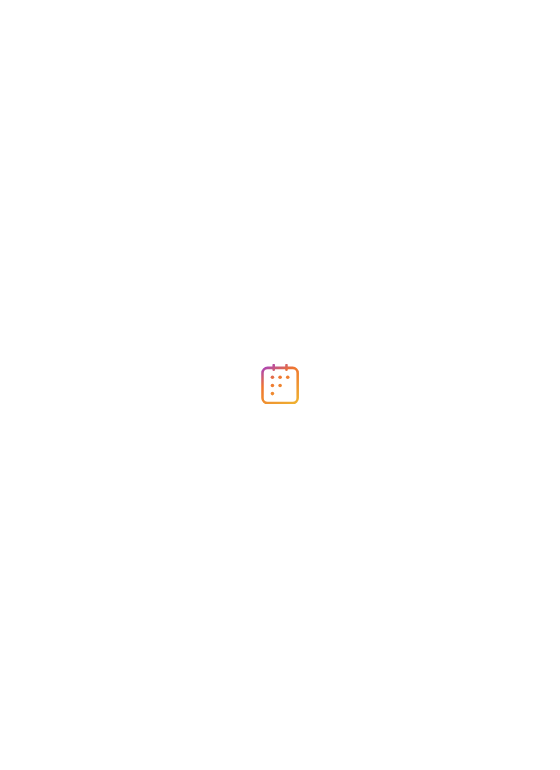 scroll, scrollTop: 0, scrollLeft: 0, axis: both 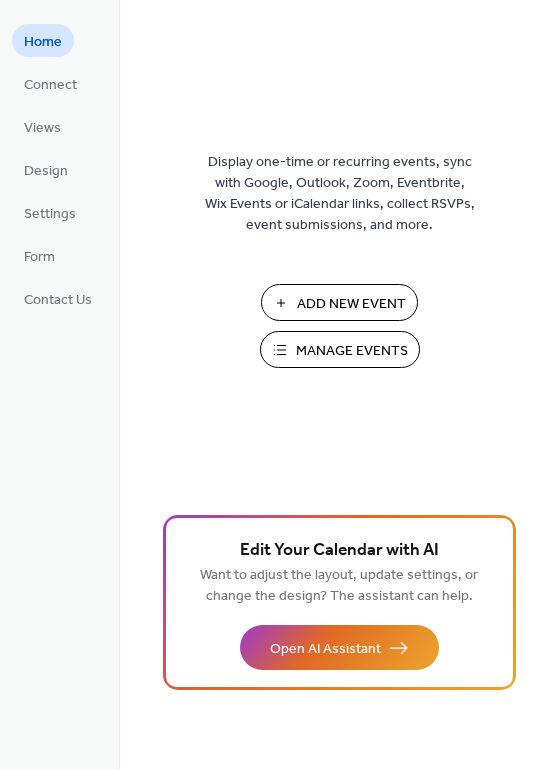 click on "Add New Event" at bounding box center [339, 302] 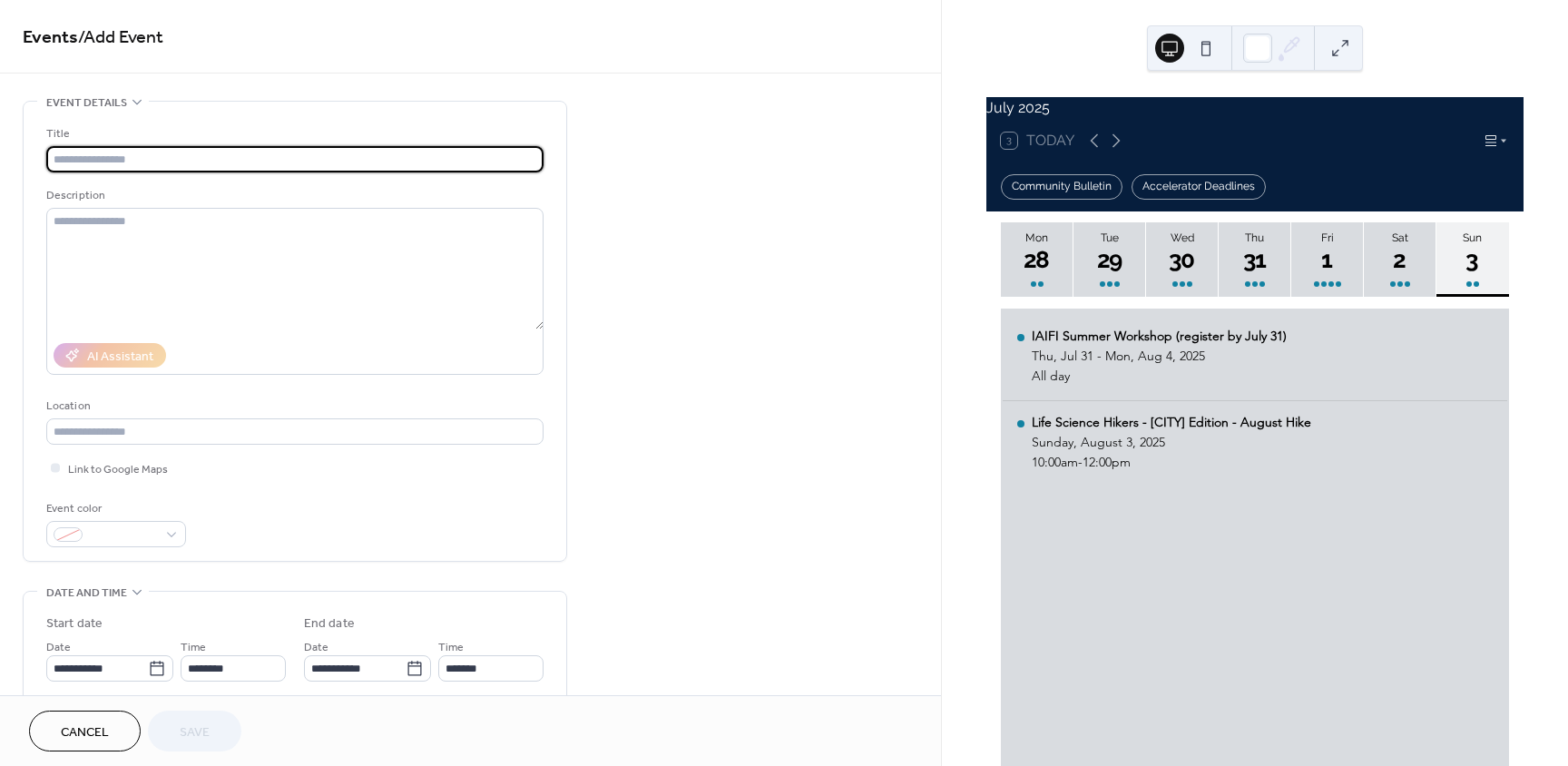 scroll, scrollTop: 0, scrollLeft: 0, axis: both 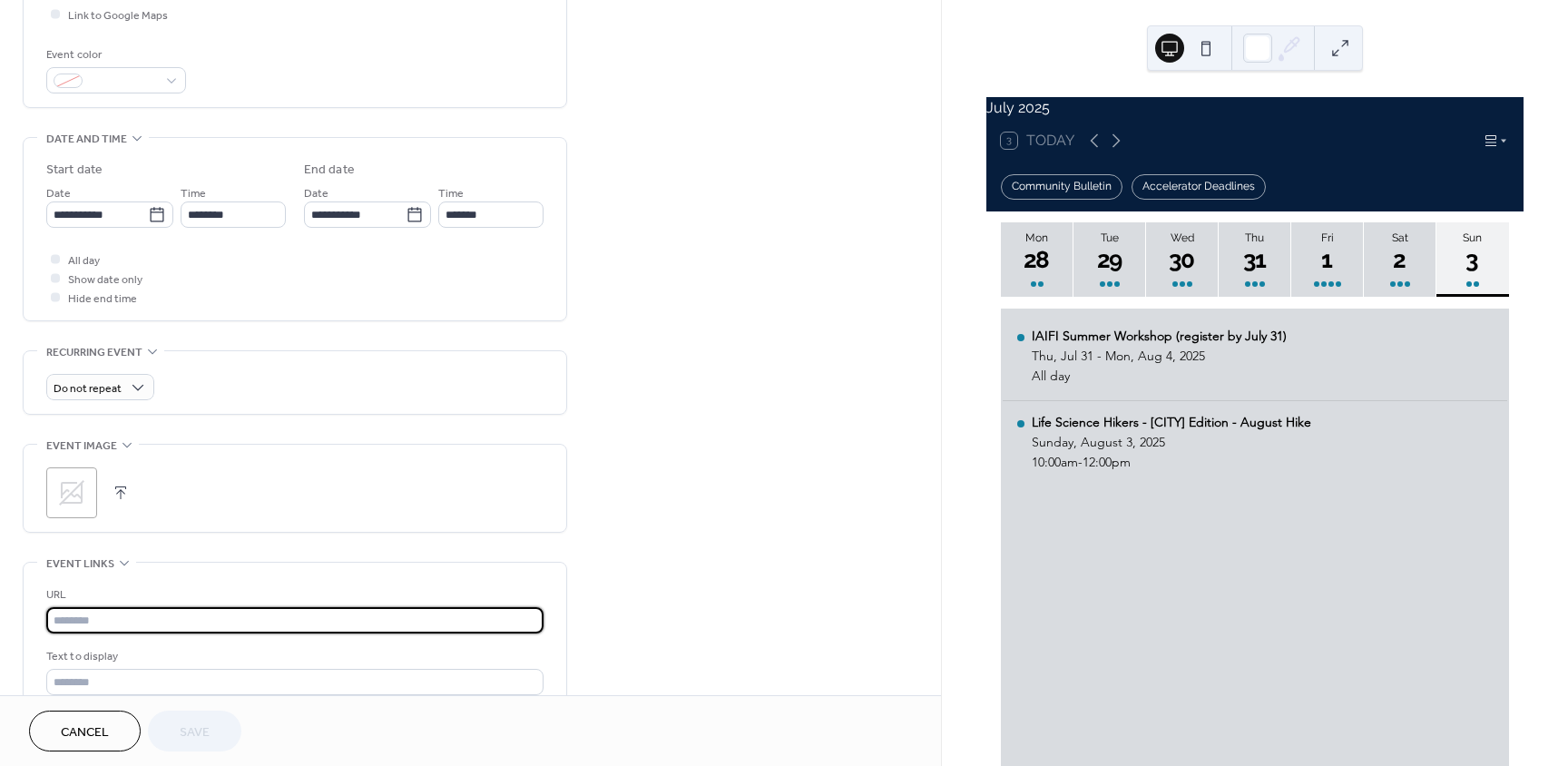 click at bounding box center [295, 620] 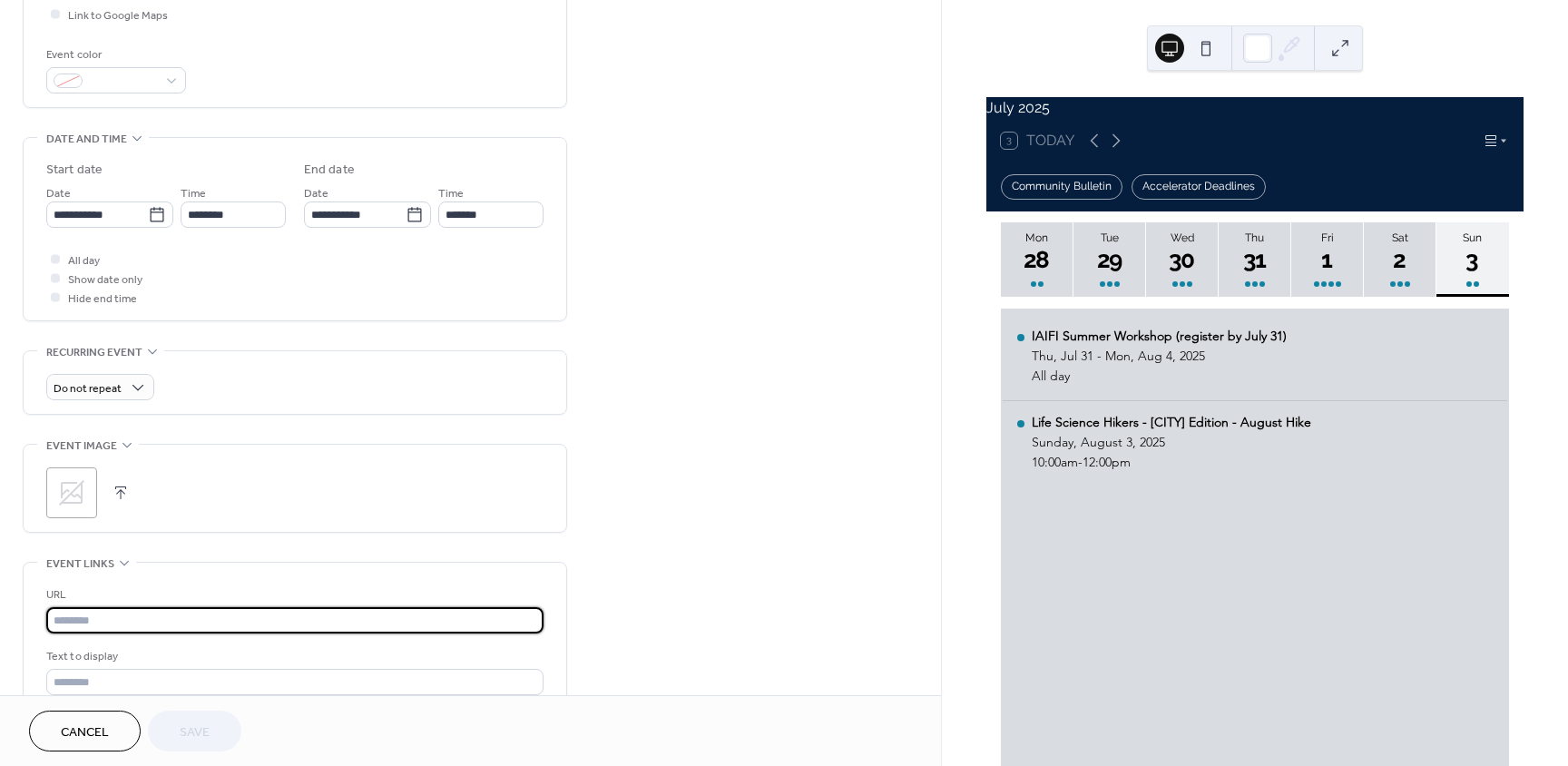paste on "**********" 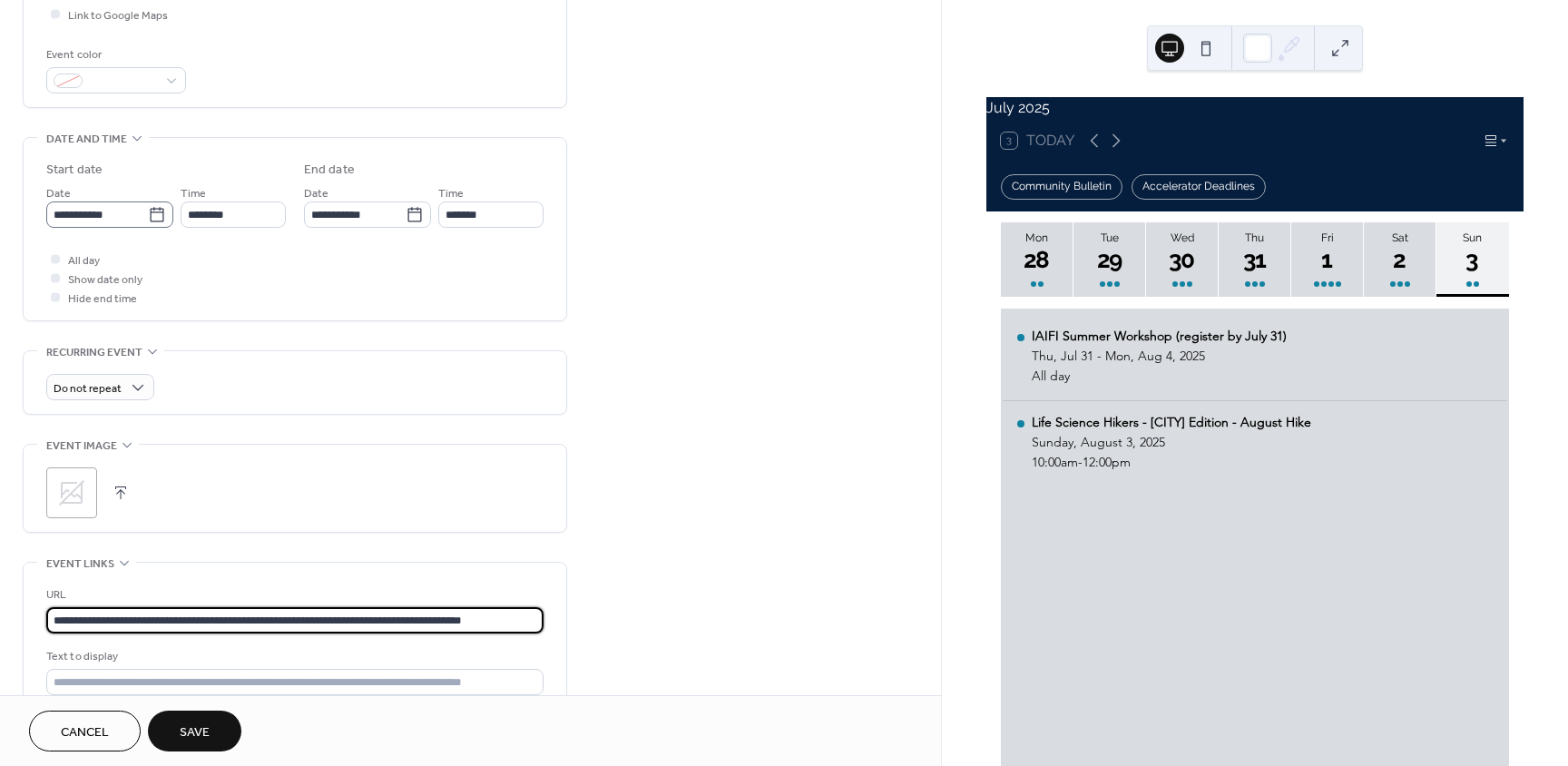 type on "**********" 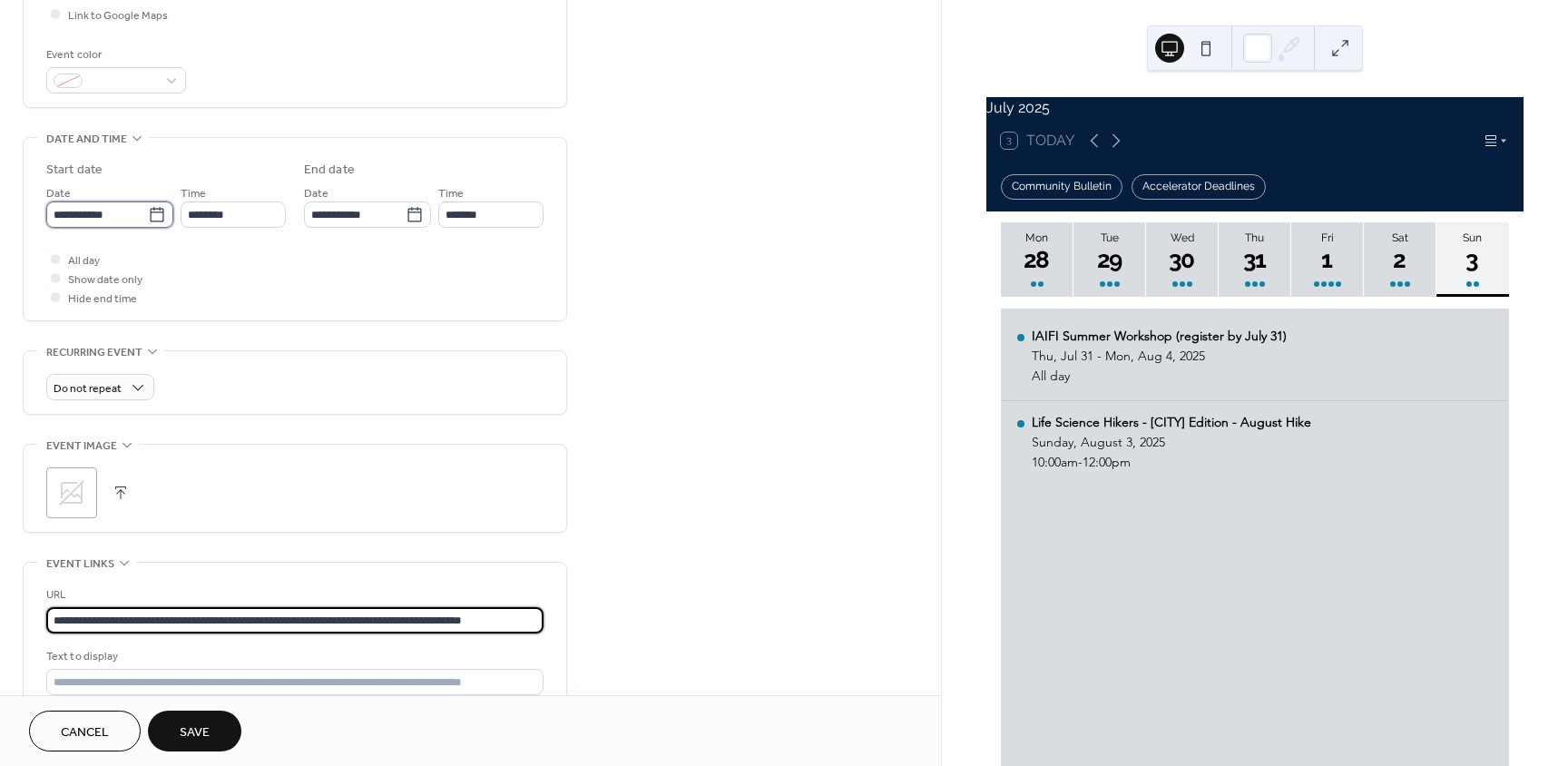 click on "**********" at bounding box center (97, 214) 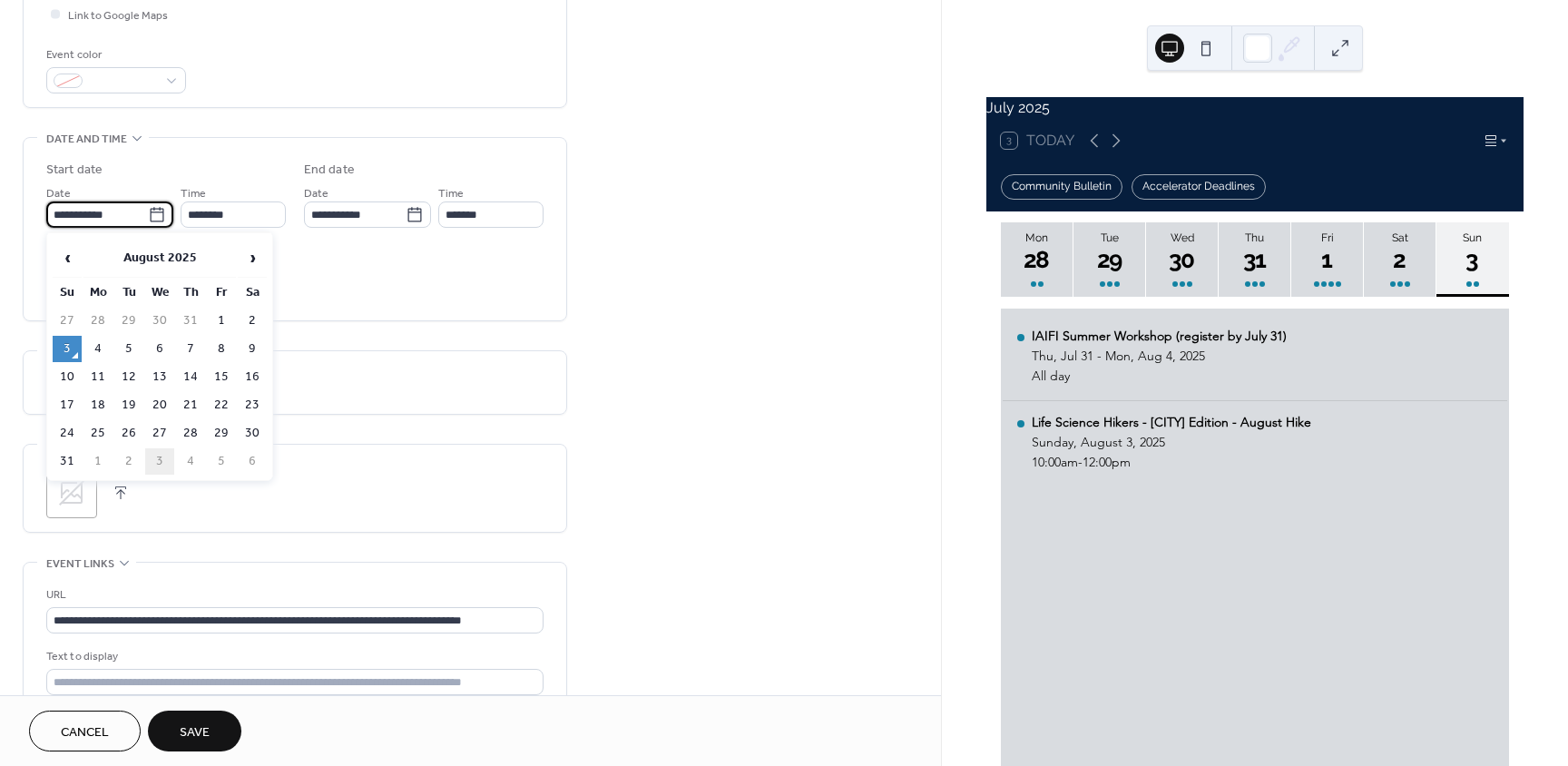 click on "3" at bounding box center [160, 461] 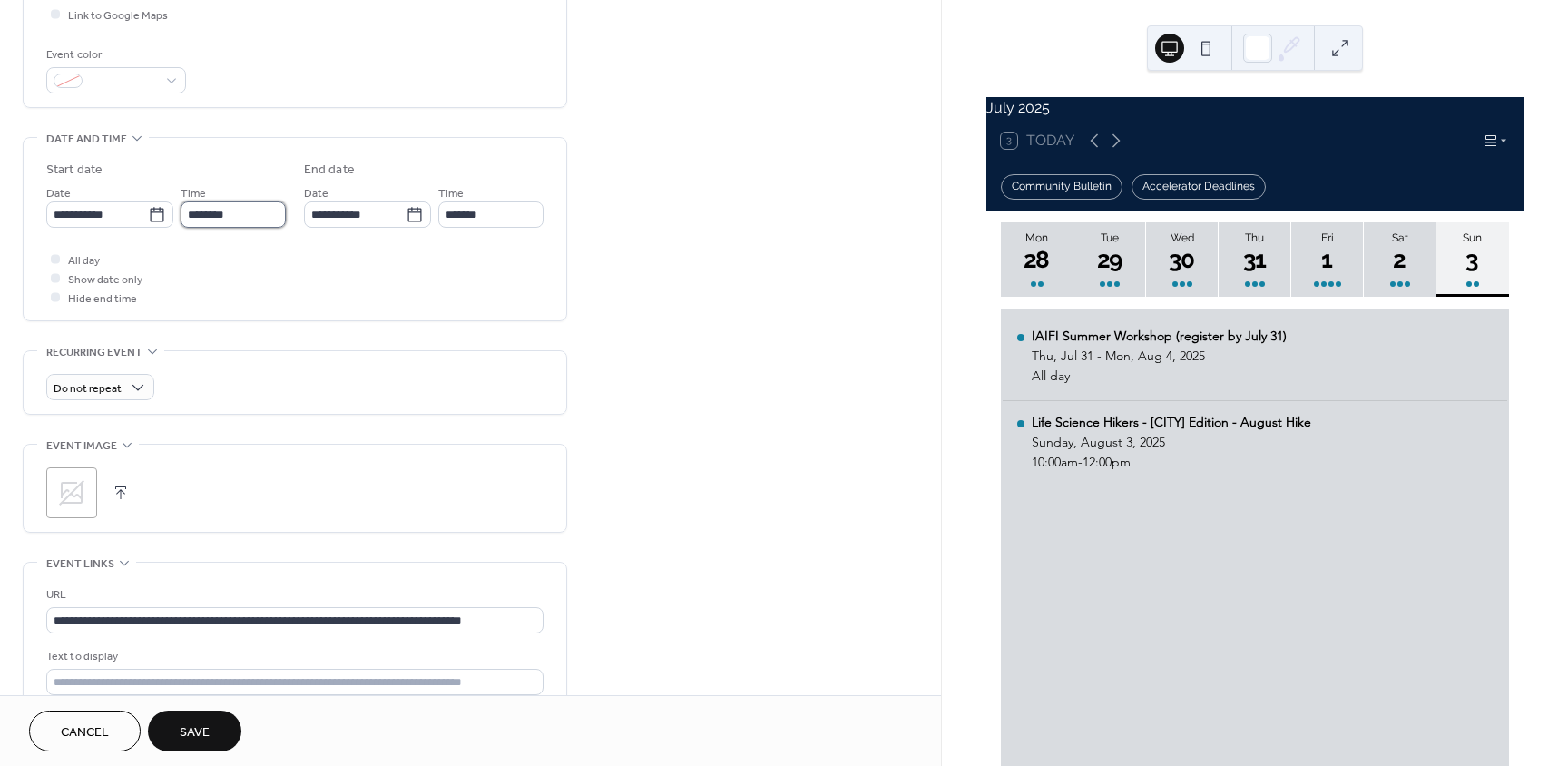 click on "********" at bounding box center [233, 214] 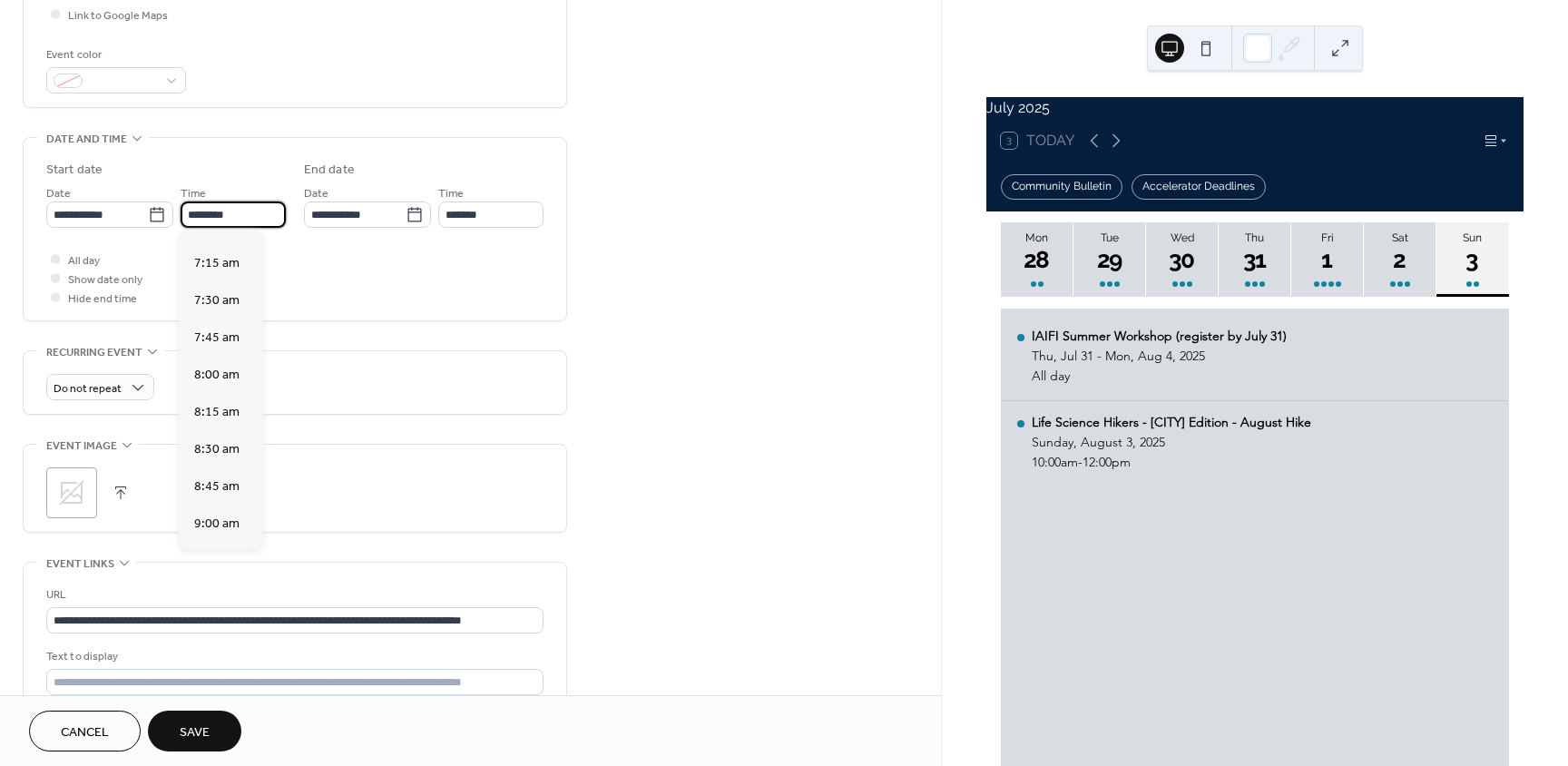 scroll, scrollTop: 1060, scrollLeft: 0, axis: vertical 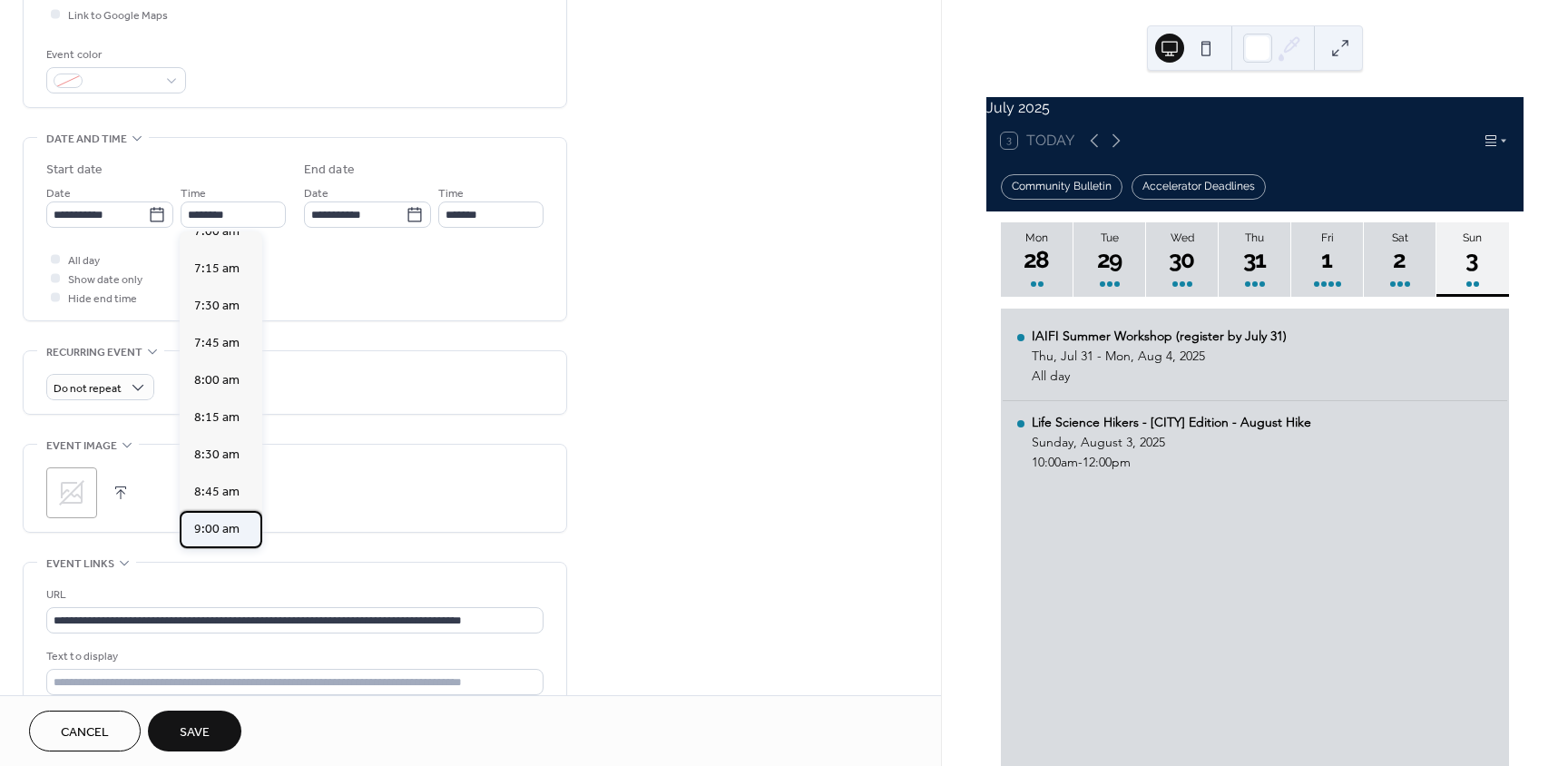 click on "9:00 am" at bounding box center [220, 529] 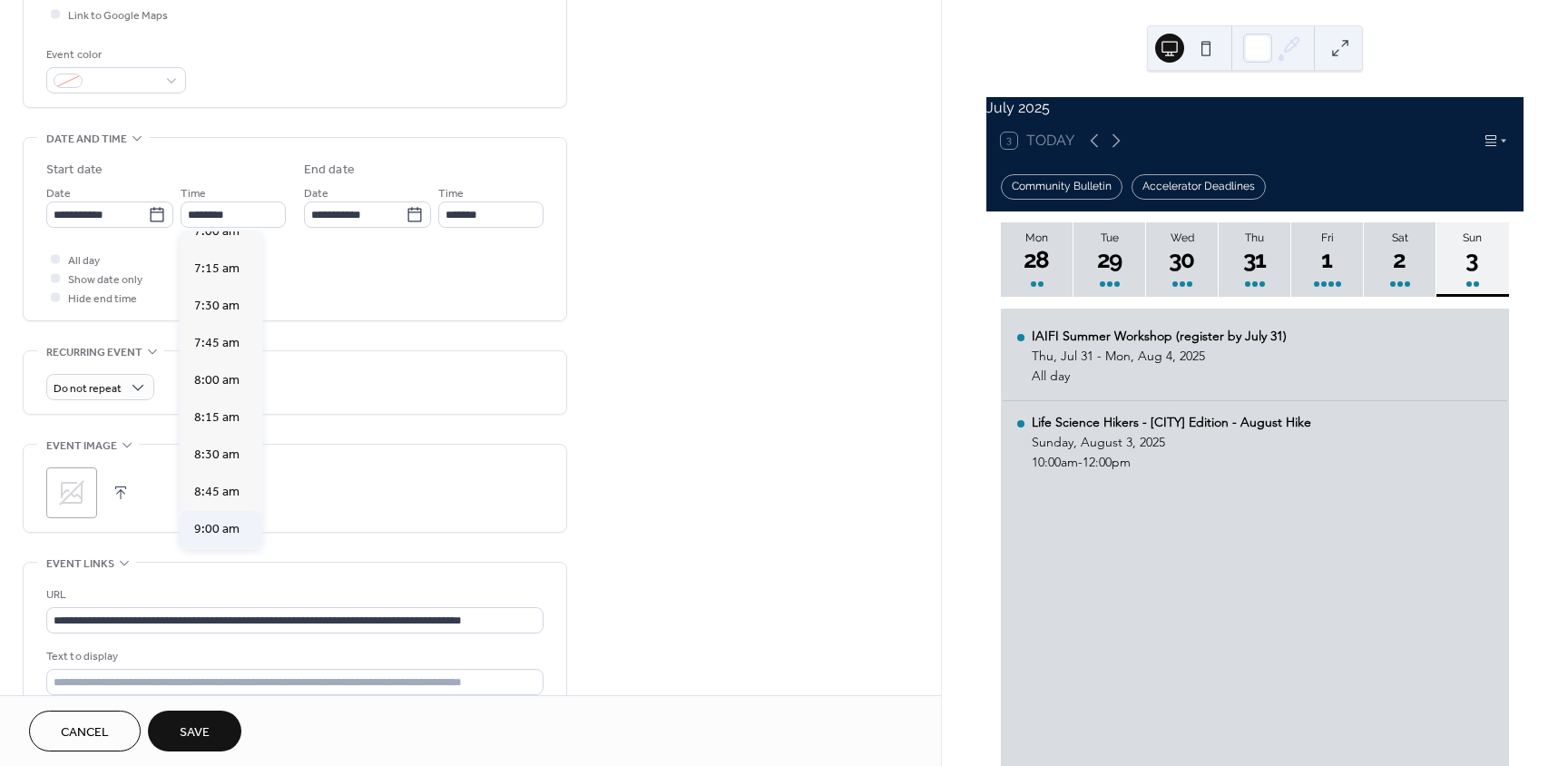 type on "*******" 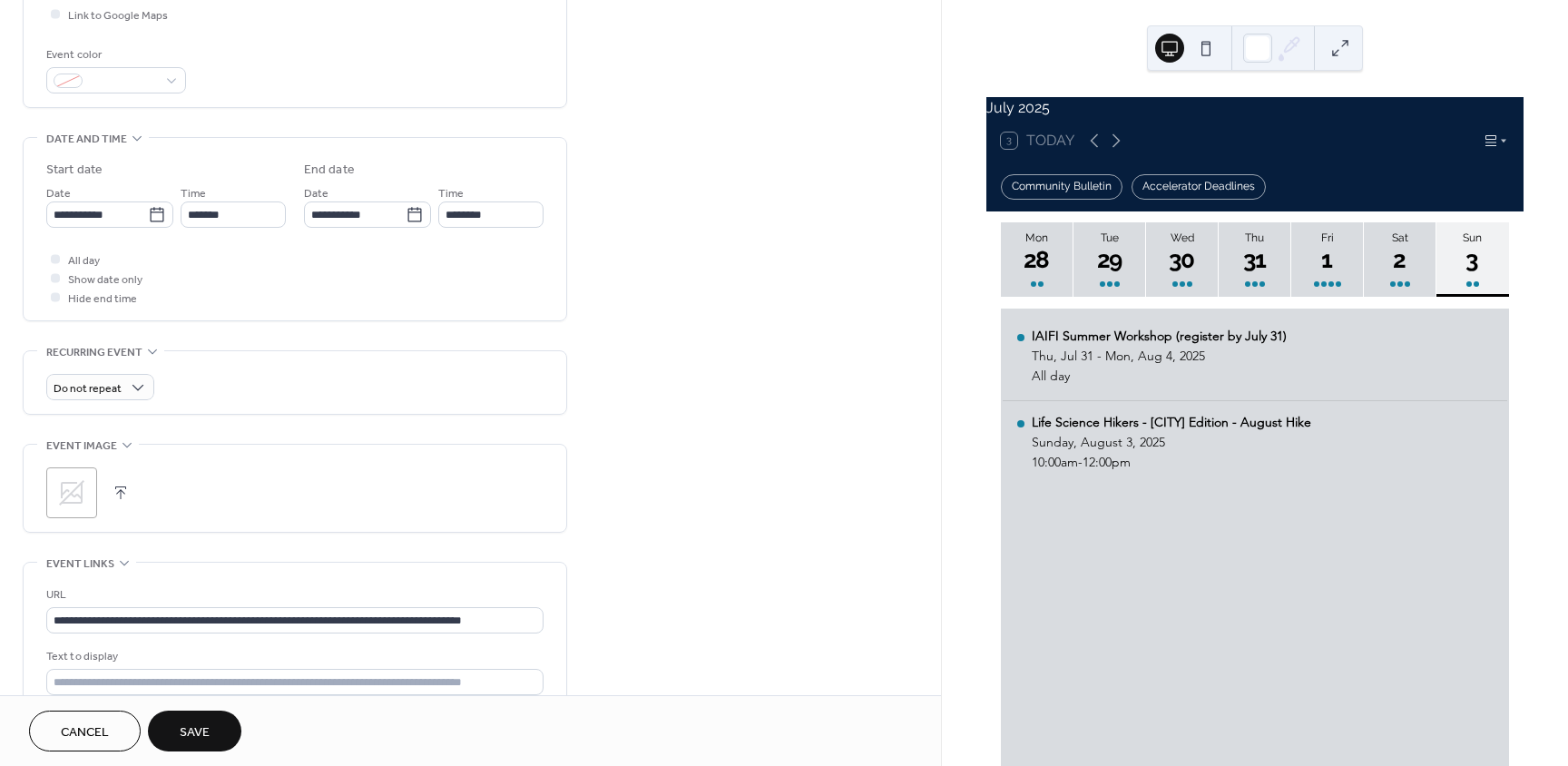 click at bounding box center [121, 493] 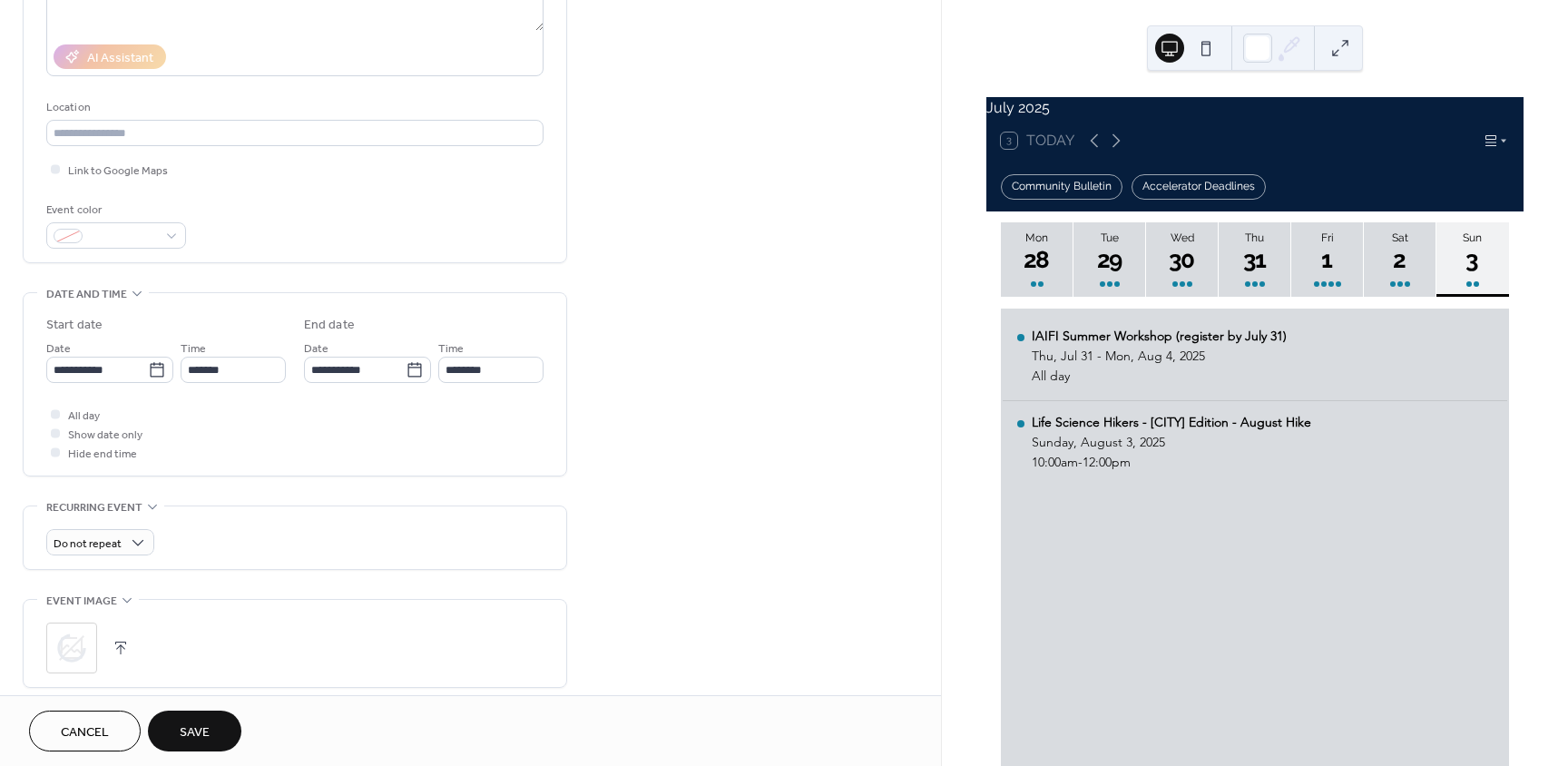 scroll, scrollTop: 91, scrollLeft: 0, axis: vertical 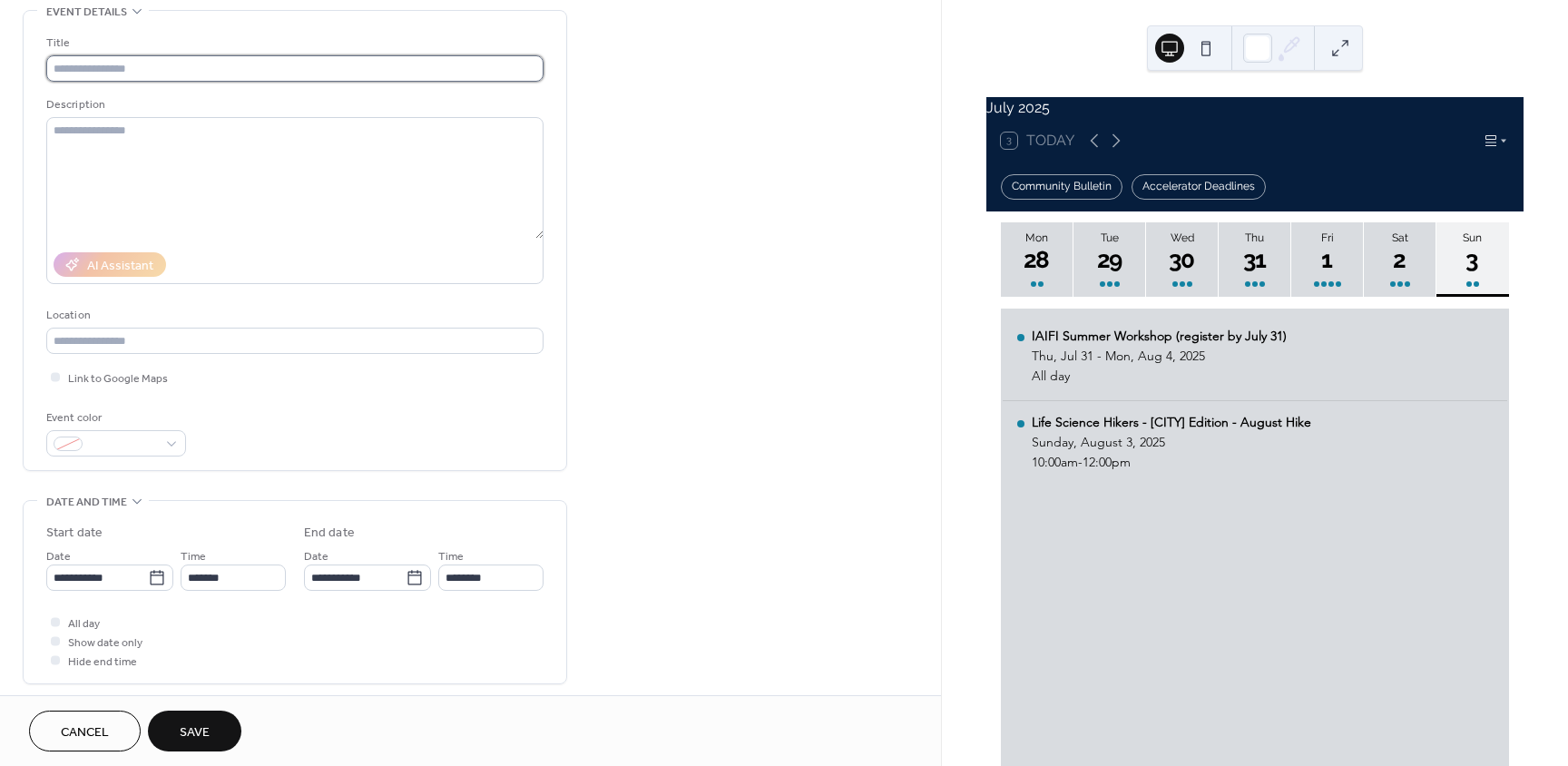 click at bounding box center (295, 68) 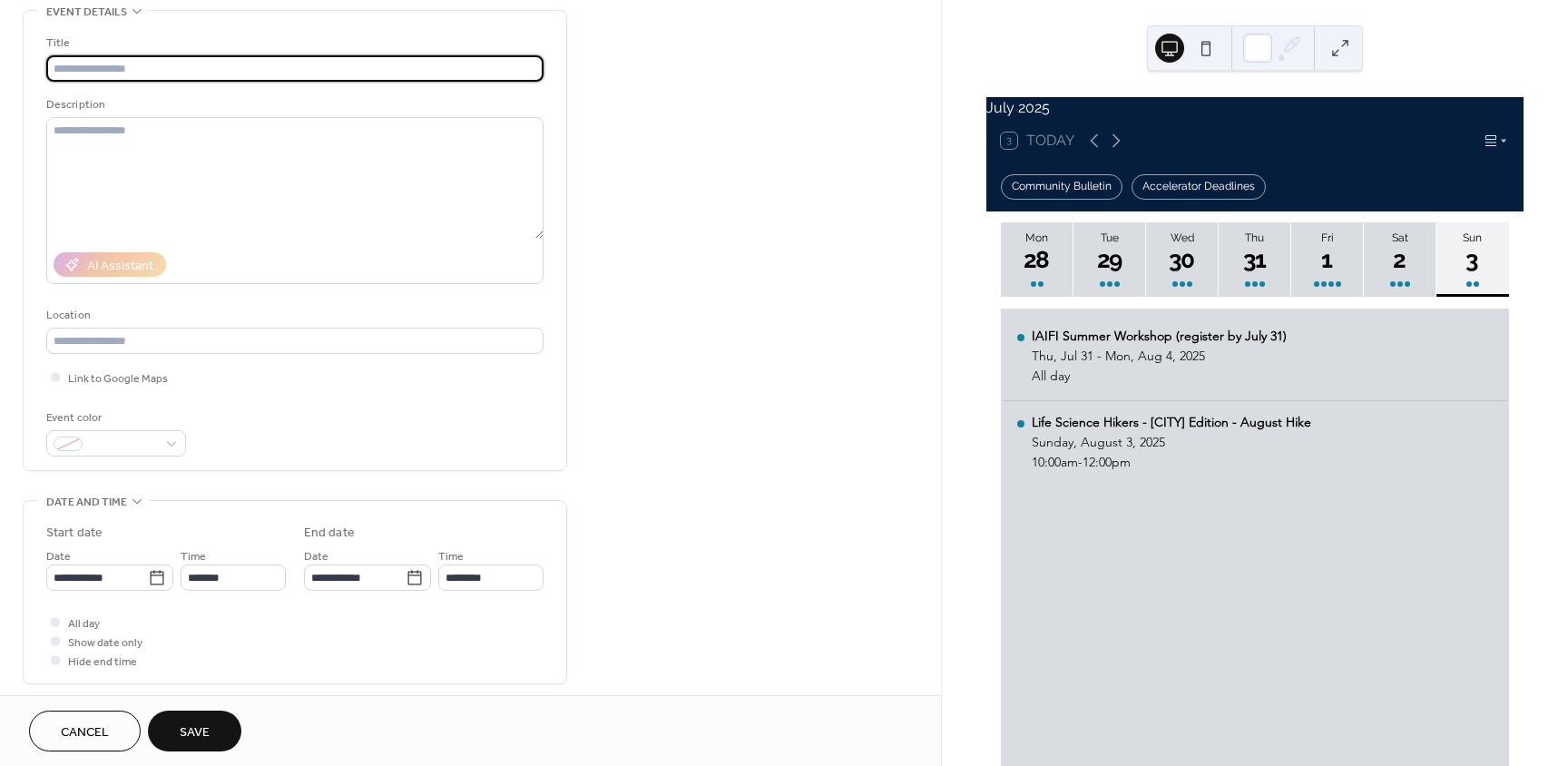paste on "**********" 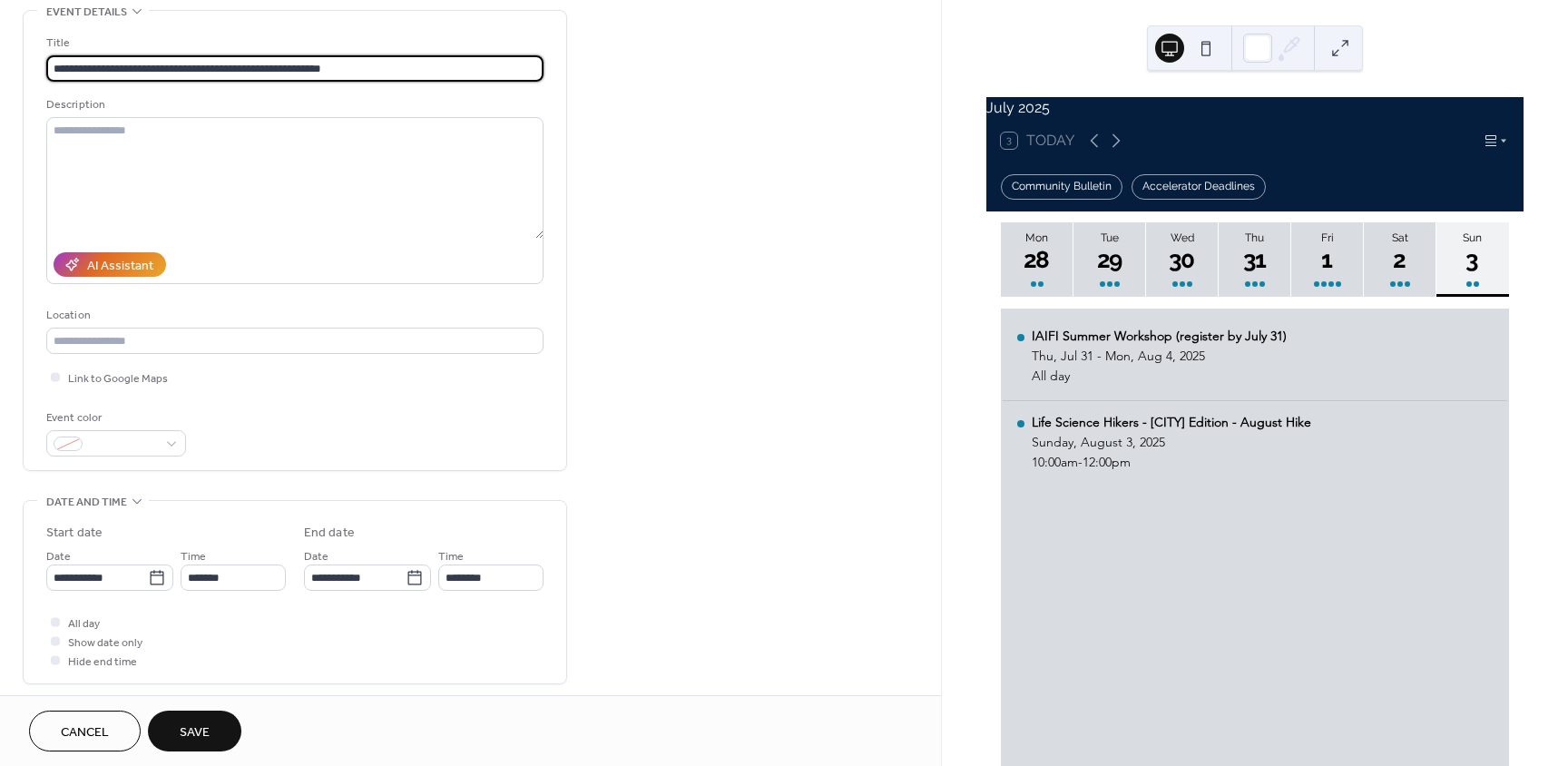 type on "**********" 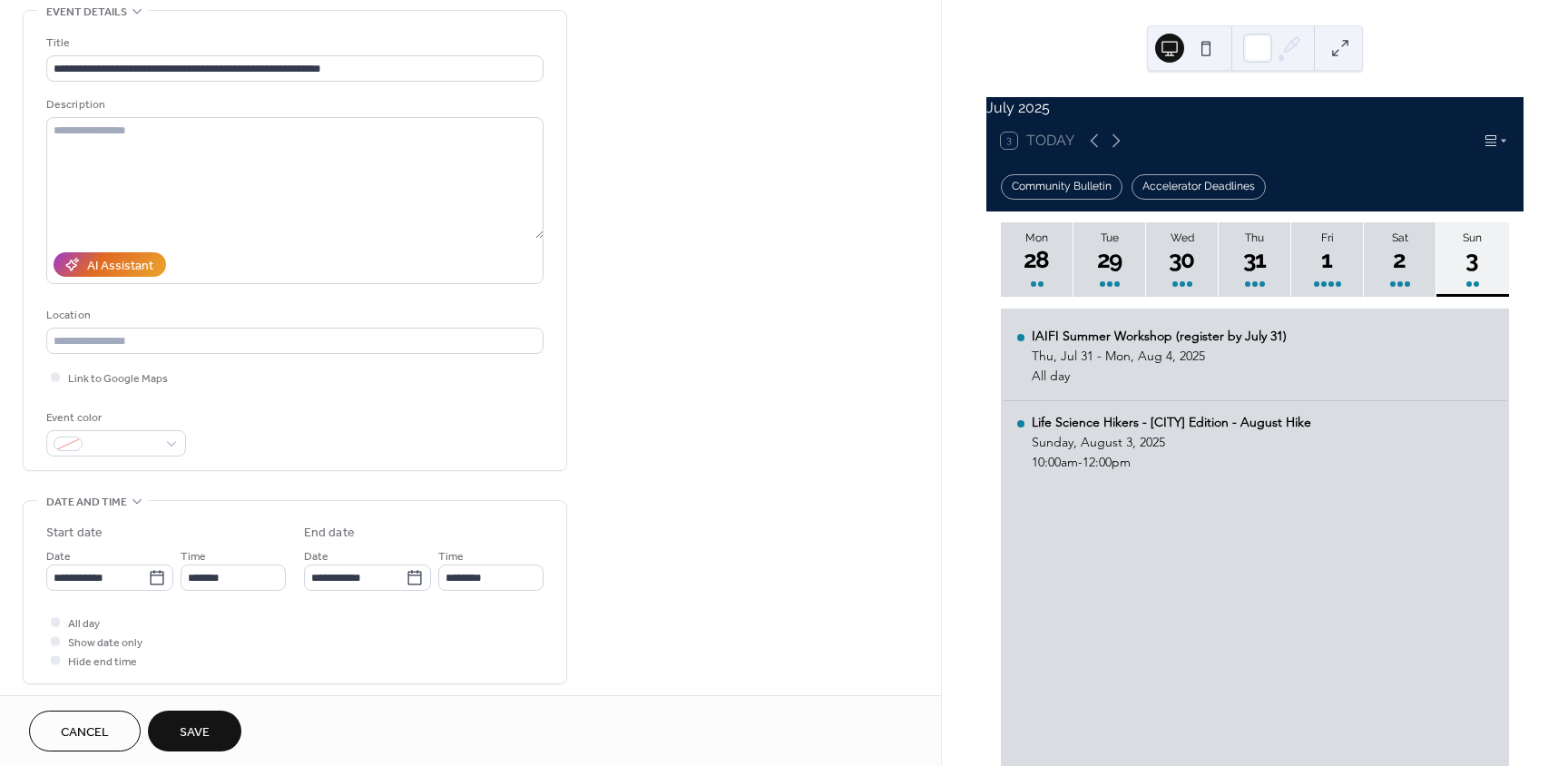 type 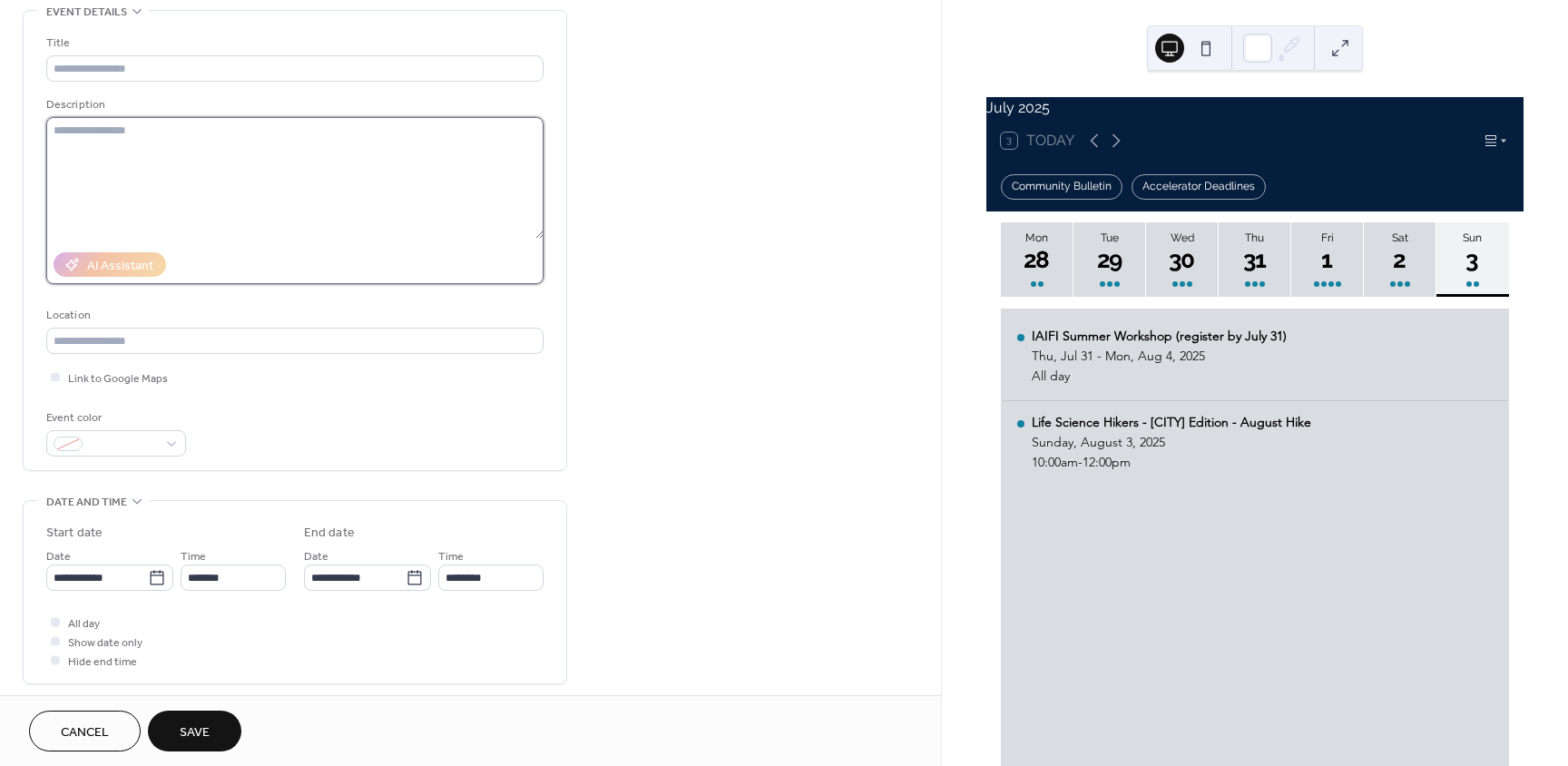 click at bounding box center (295, 178) 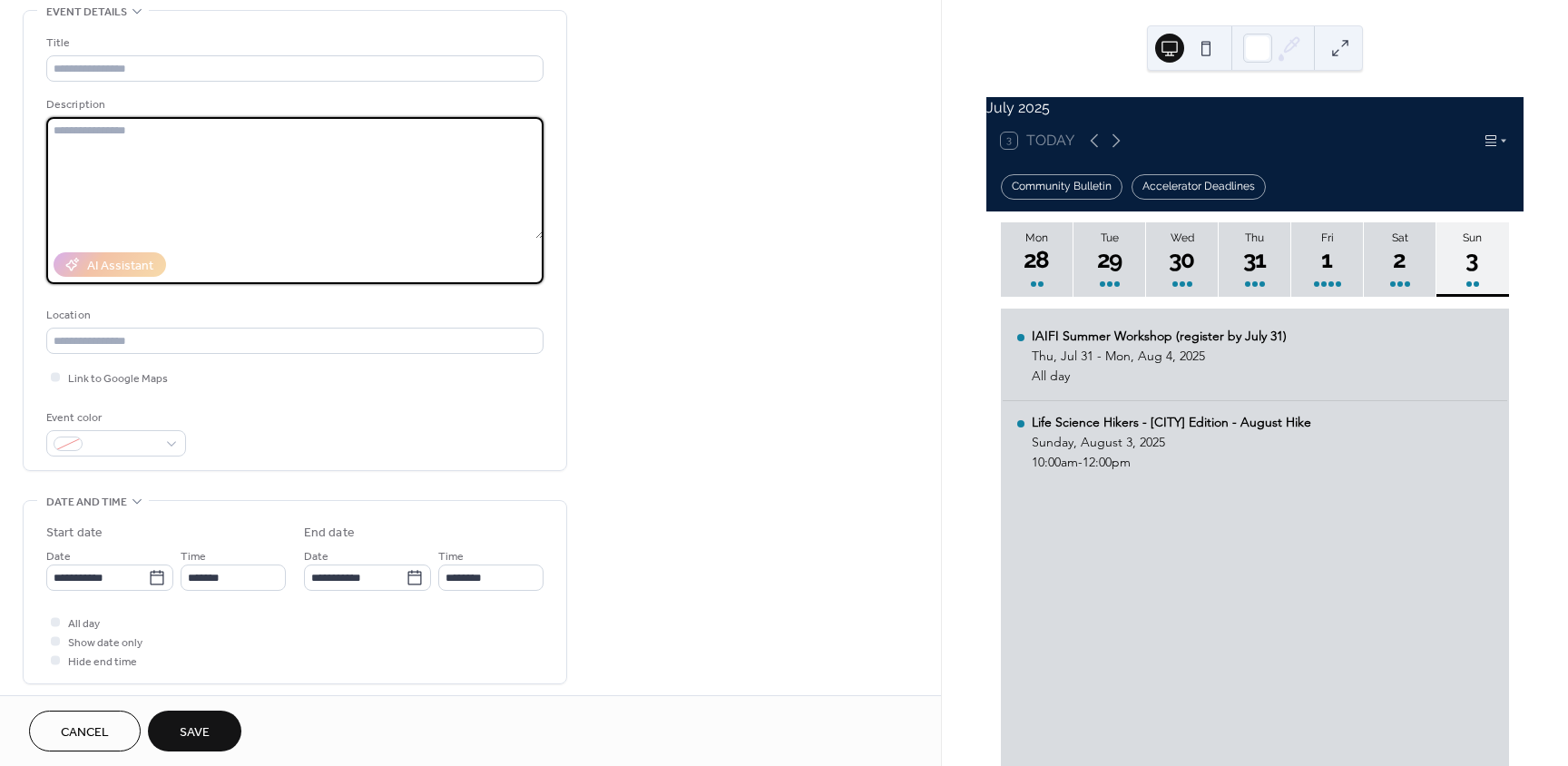 paste on "**********" 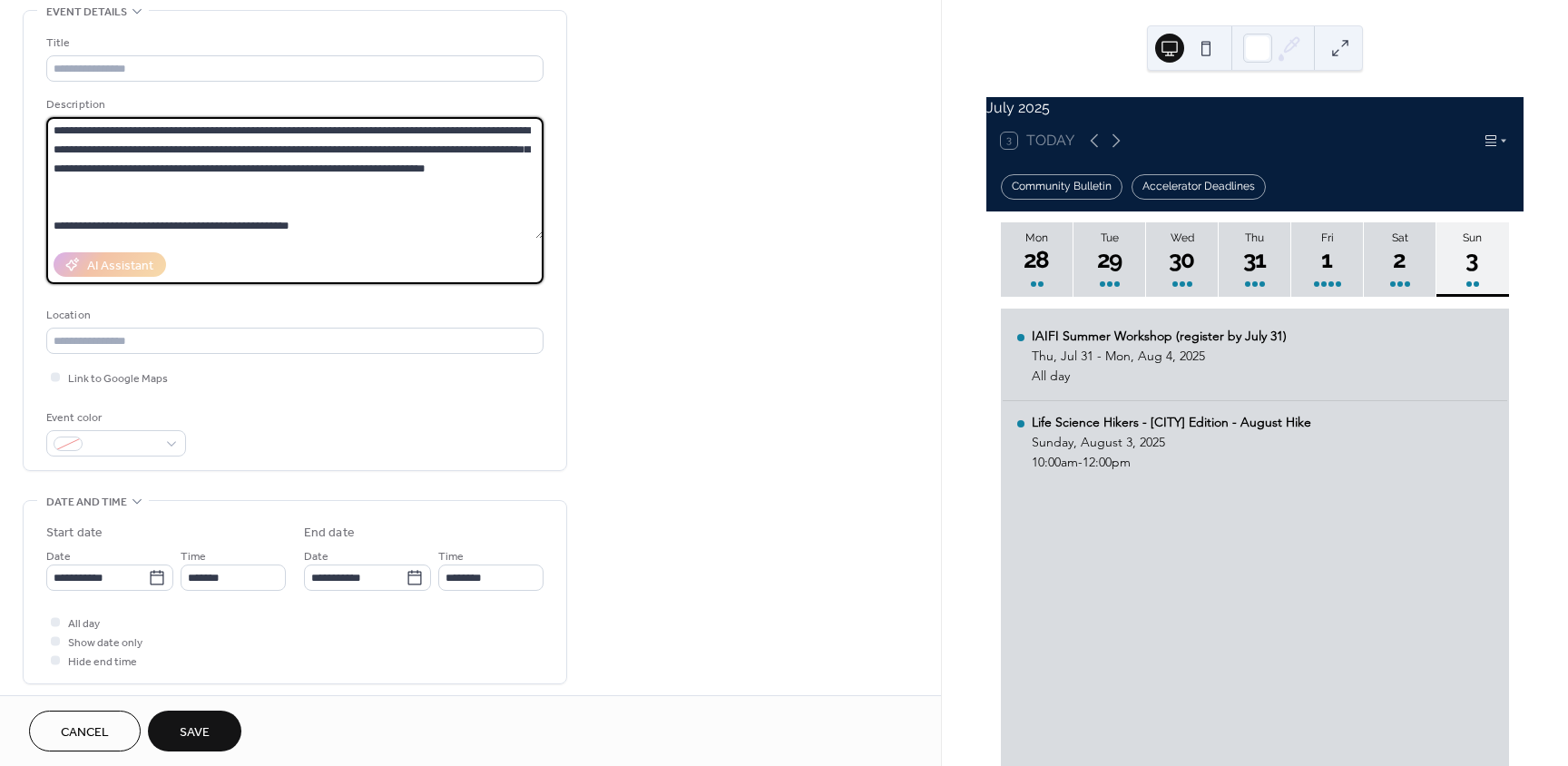 scroll, scrollTop: 588, scrollLeft: 0, axis: vertical 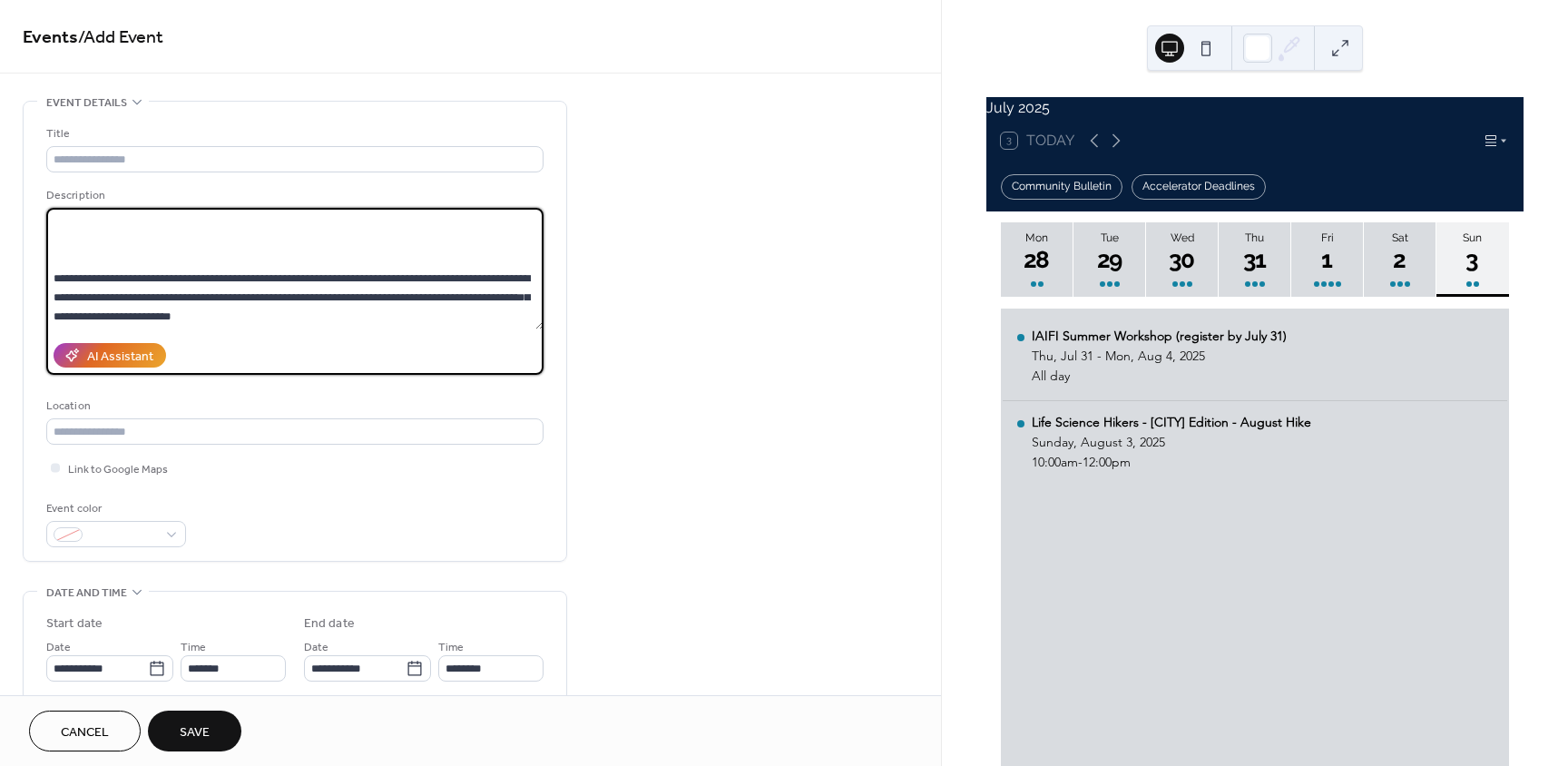 click on "**********" at bounding box center (295, 269) 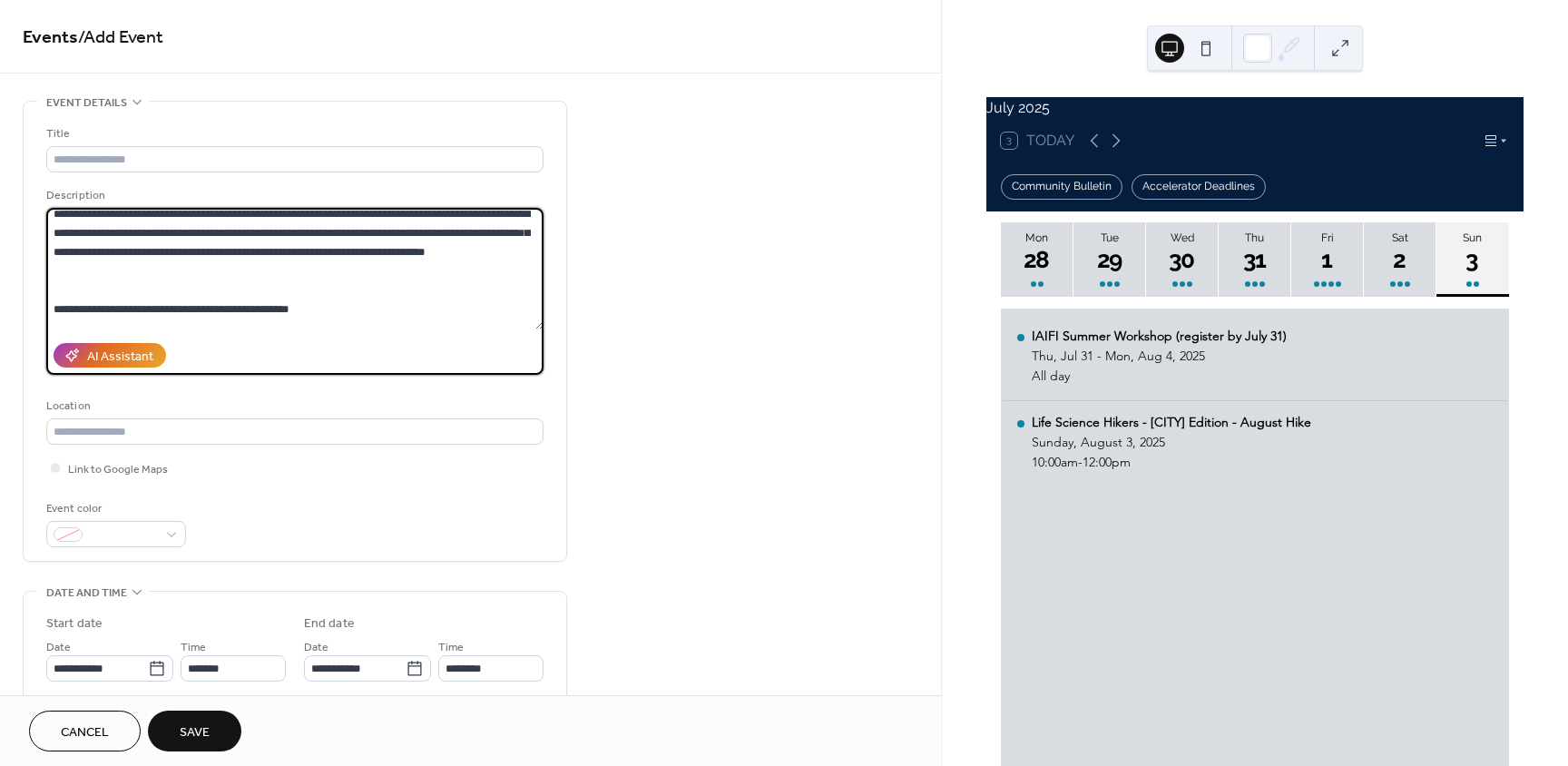 scroll, scrollTop: 0, scrollLeft: 0, axis: both 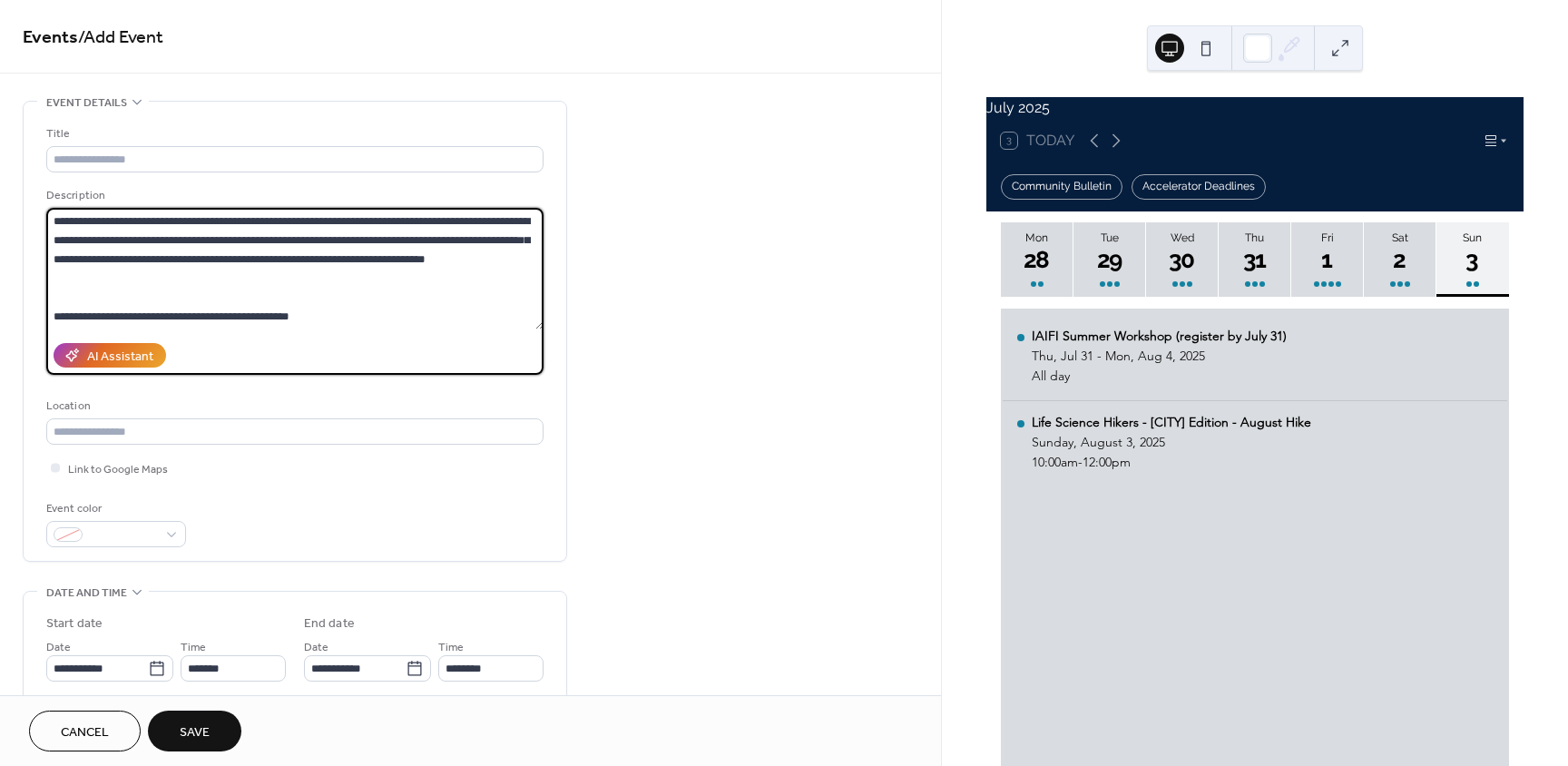 click on "**********" at bounding box center [295, 269] 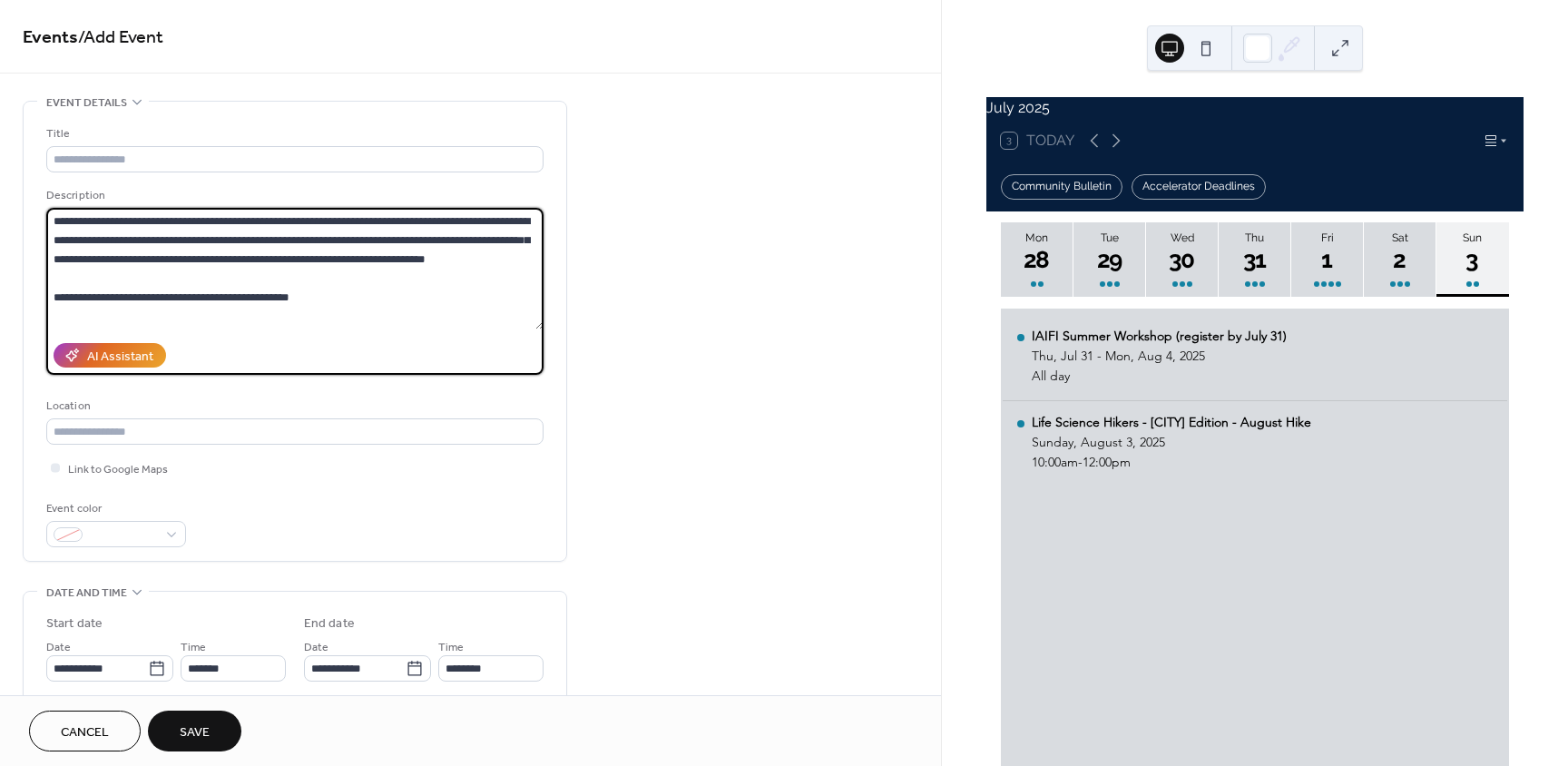 click on "**********" at bounding box center (295, 269) 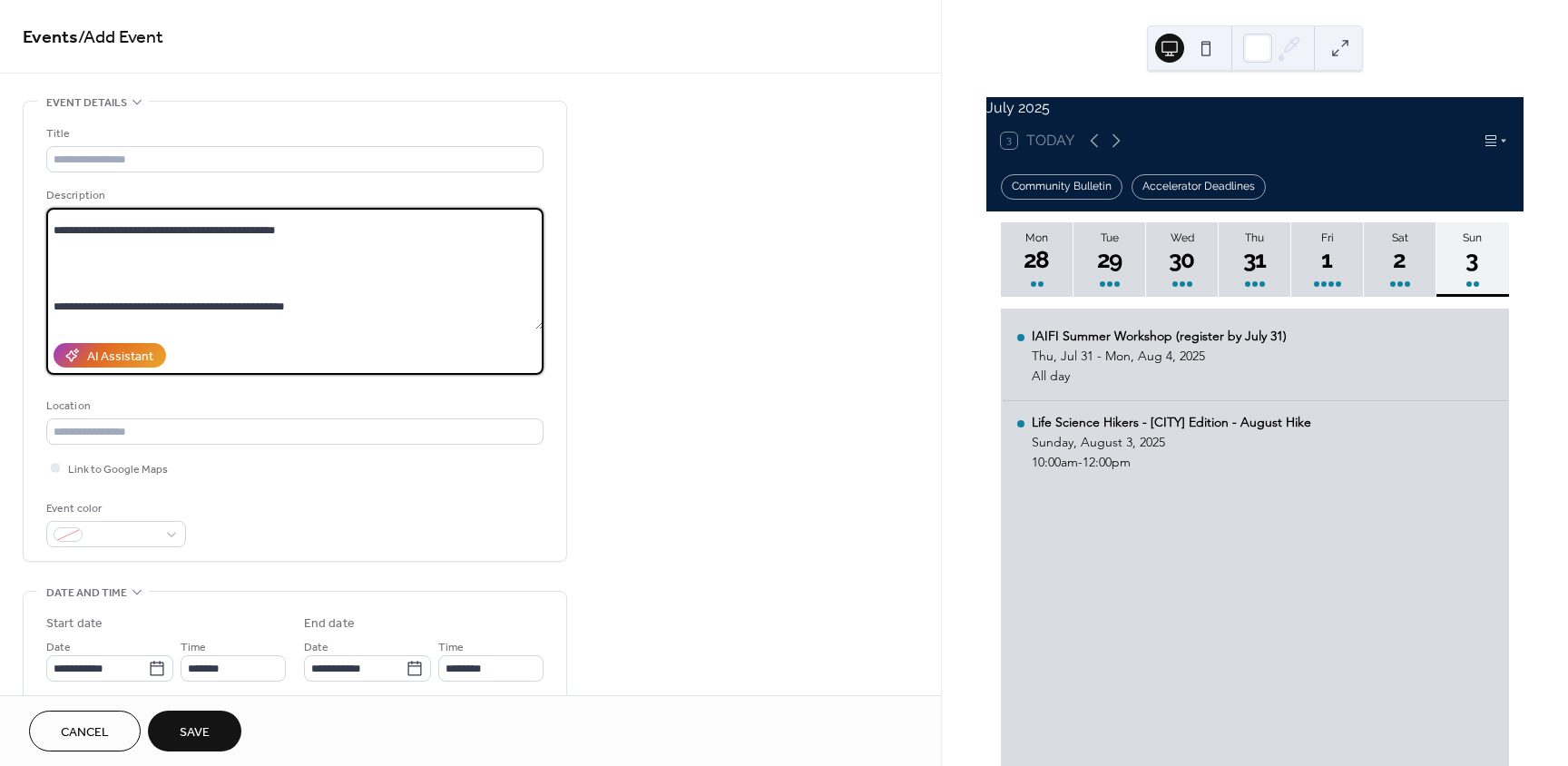 scroll, scrollTop: 91, scrollLeft: 0, axis: vertical 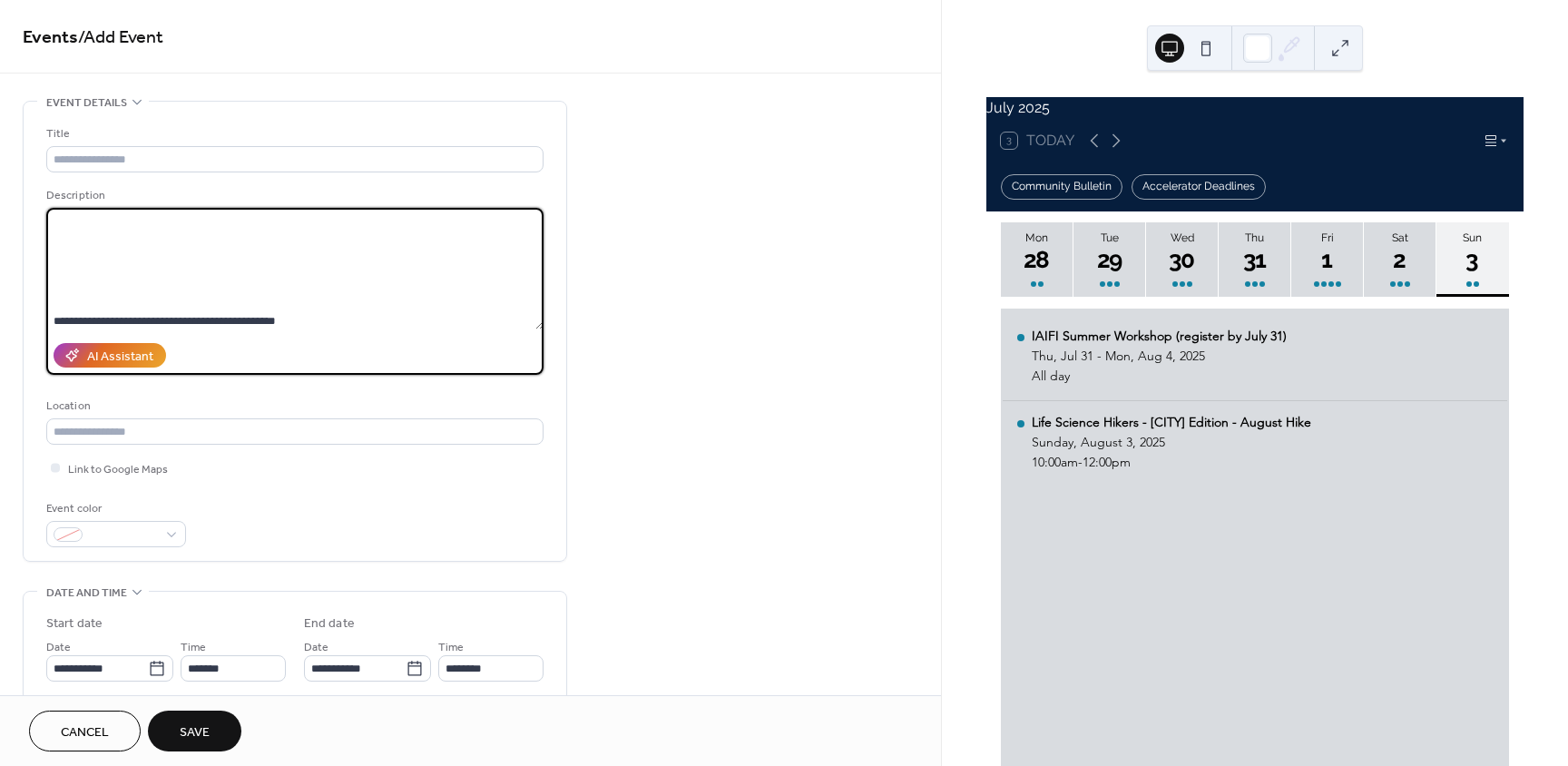 click on "**********" at bounding box center [295, 269] 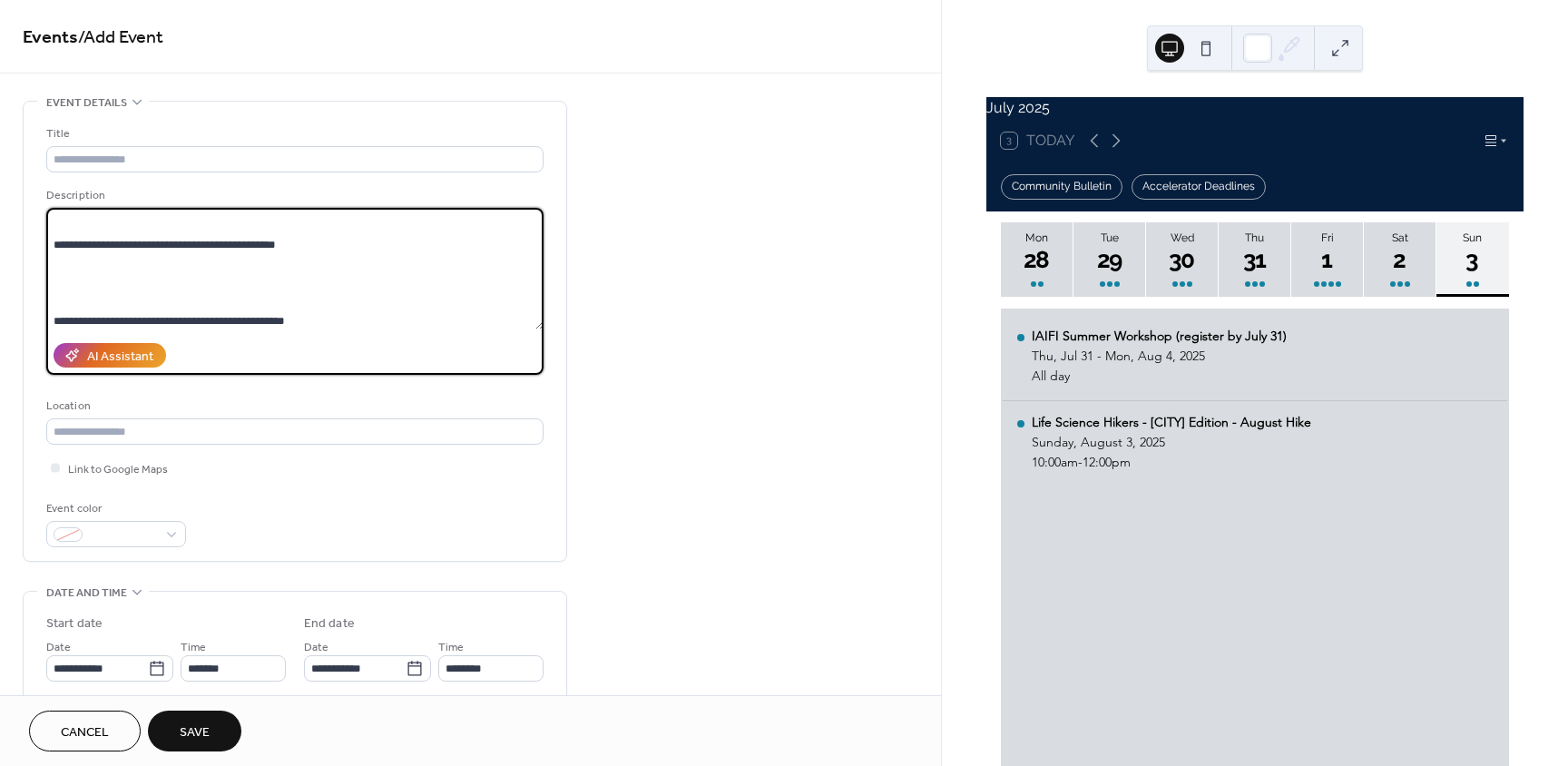 click on "**********" at bounding box center (295, 269) 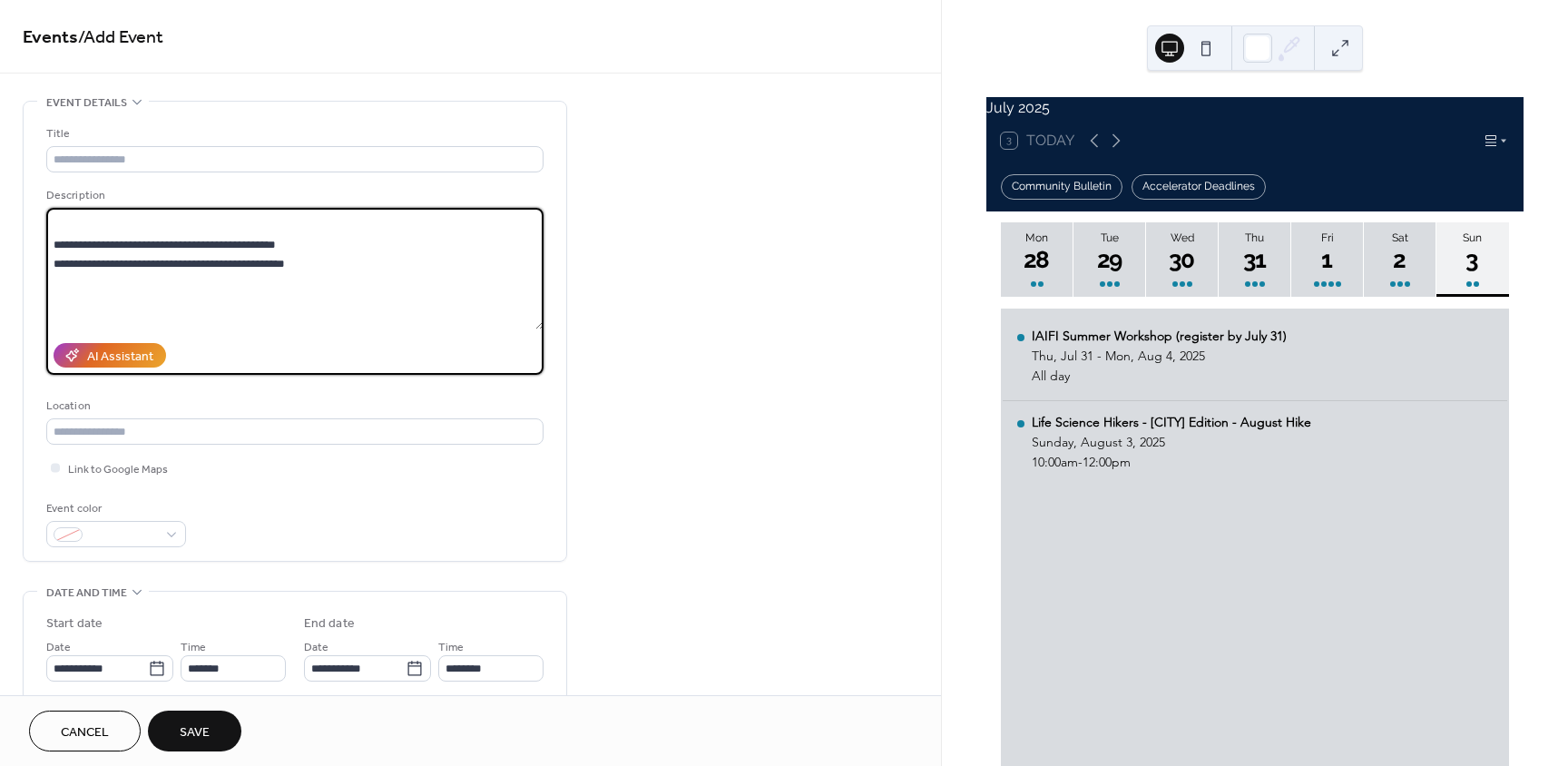 click on "**********" at bounding box center [295, 269] 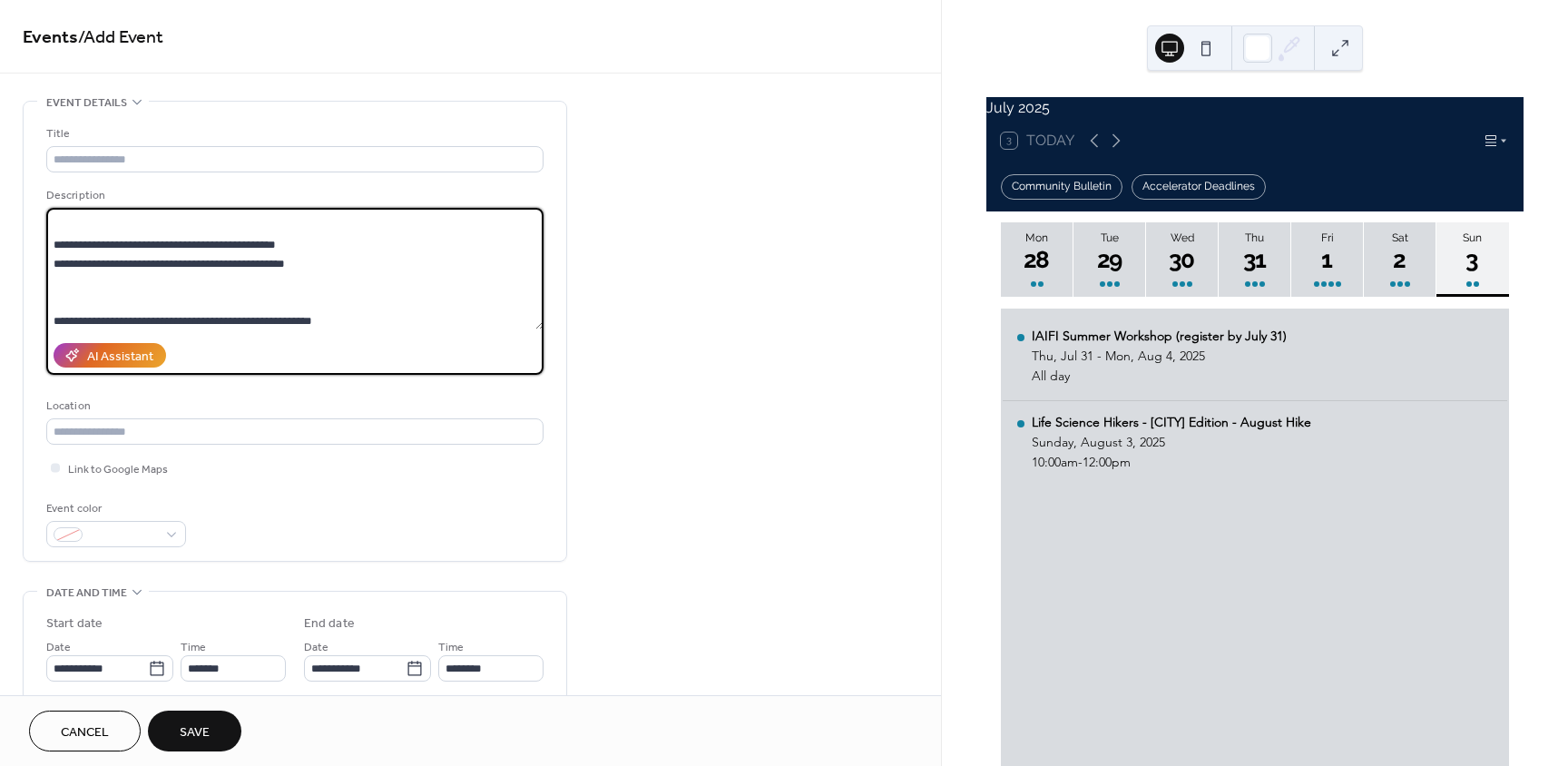 click on "**********" at bounding box center (295, 269) 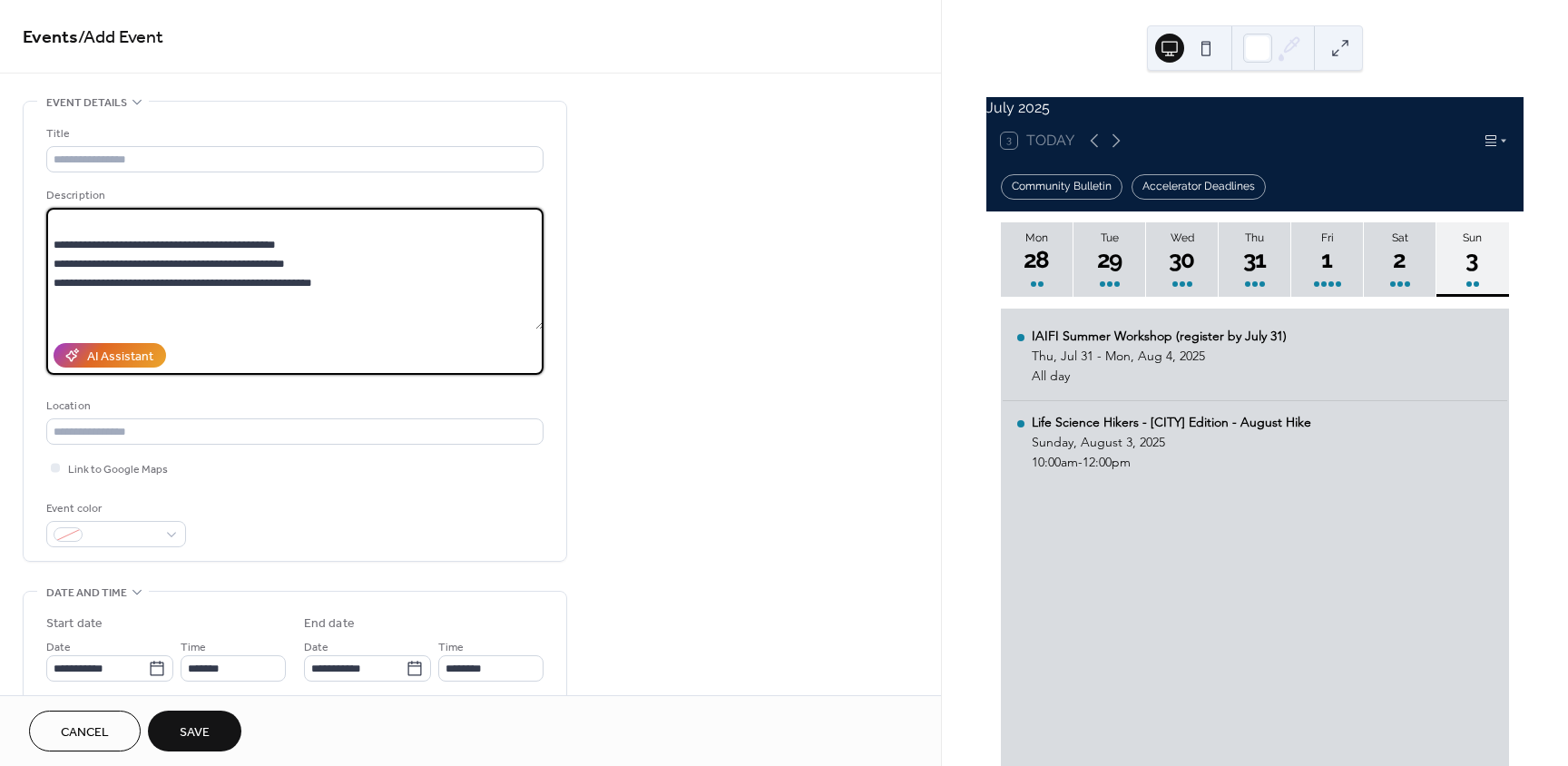 click on "**********" at bounding box center [295, 269] 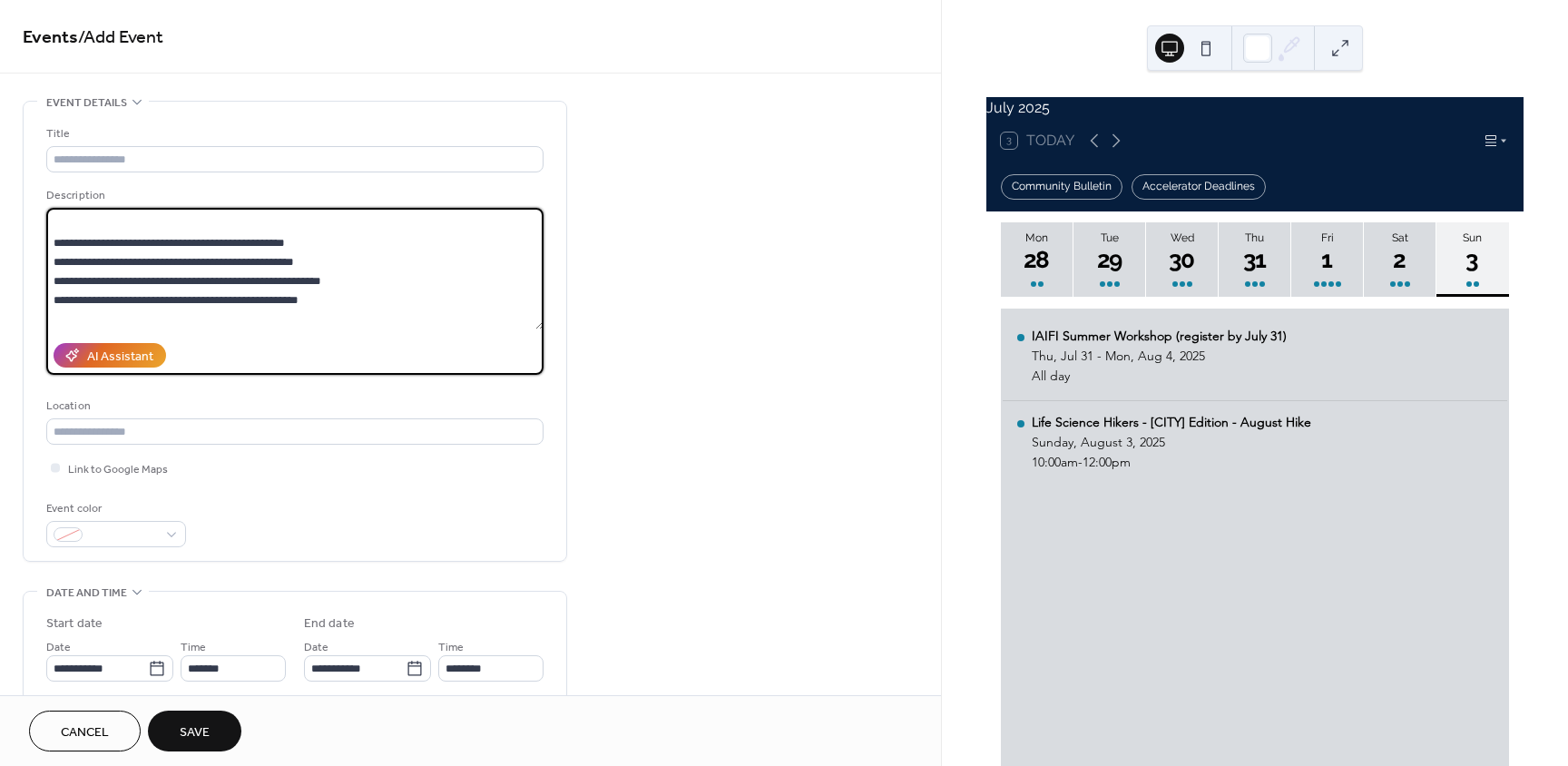 scroll, scrollTop: 183, scrollLeft: 0, axis: vertical 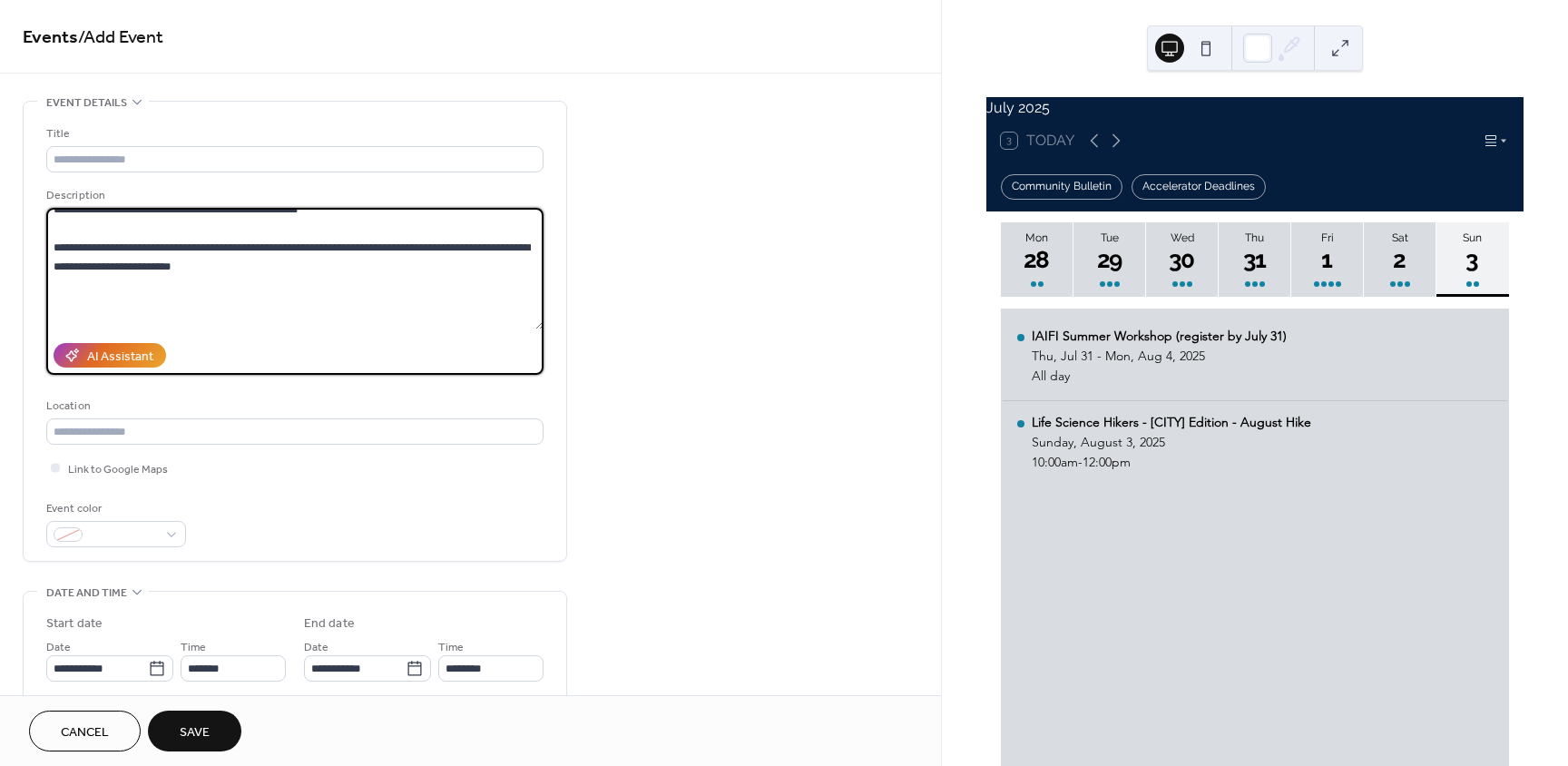 click on "**********" at bounding box center [295, 269] 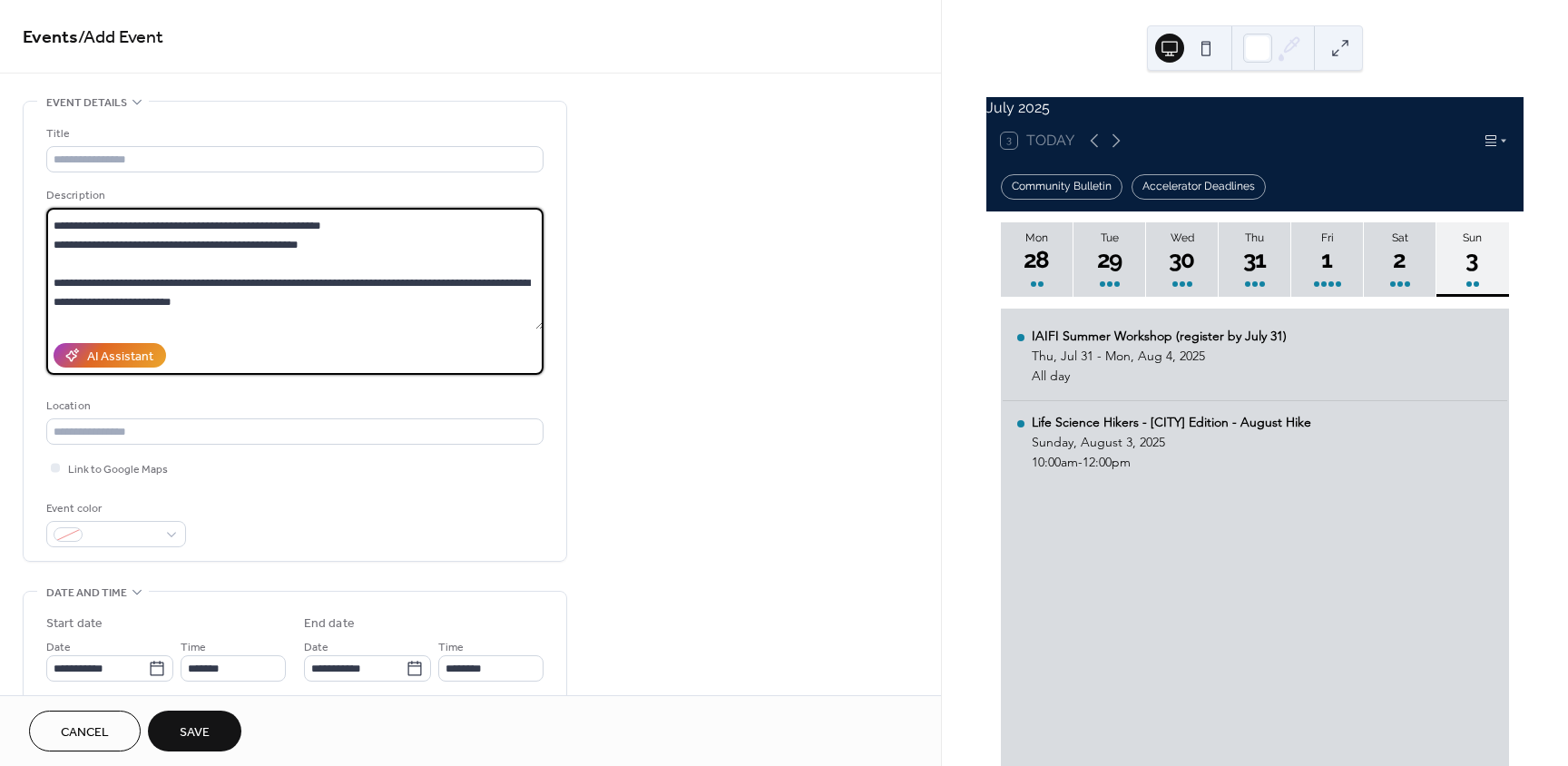 scroll, scrollTop: 47, scrollLeft: 0, axis: vertical 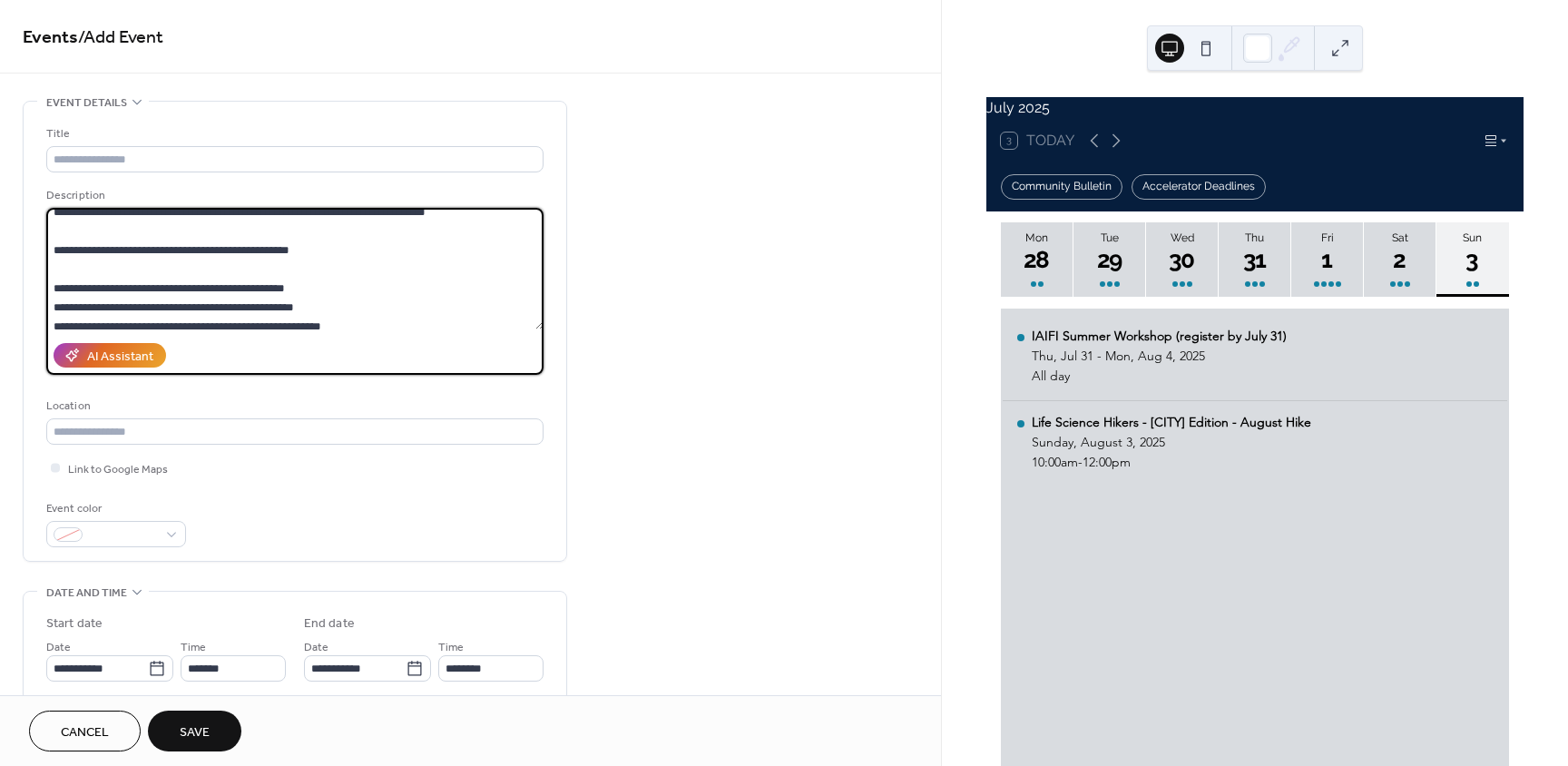 type on "**********" 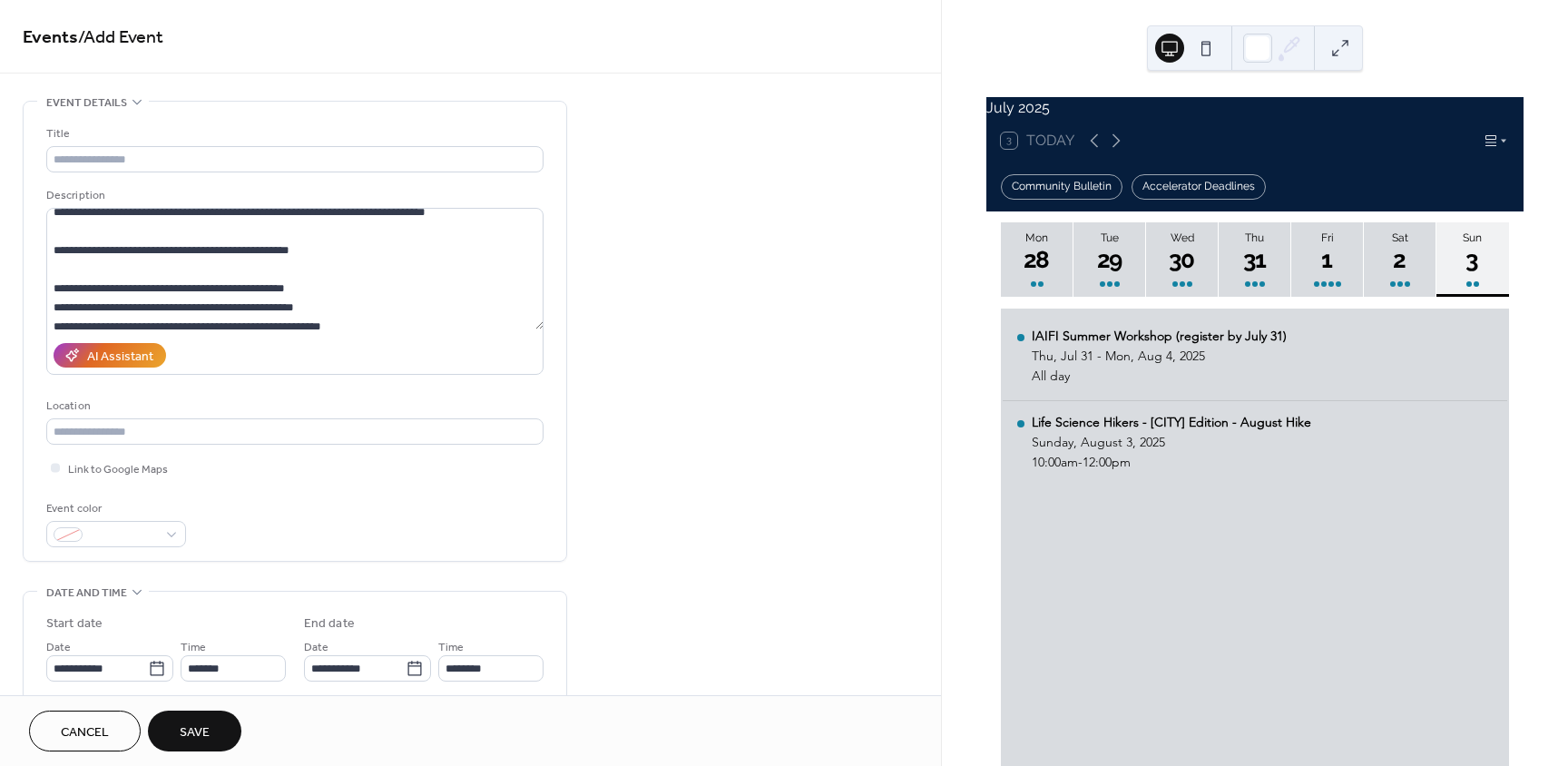 click on "**********" at bounding box center [470, 782] 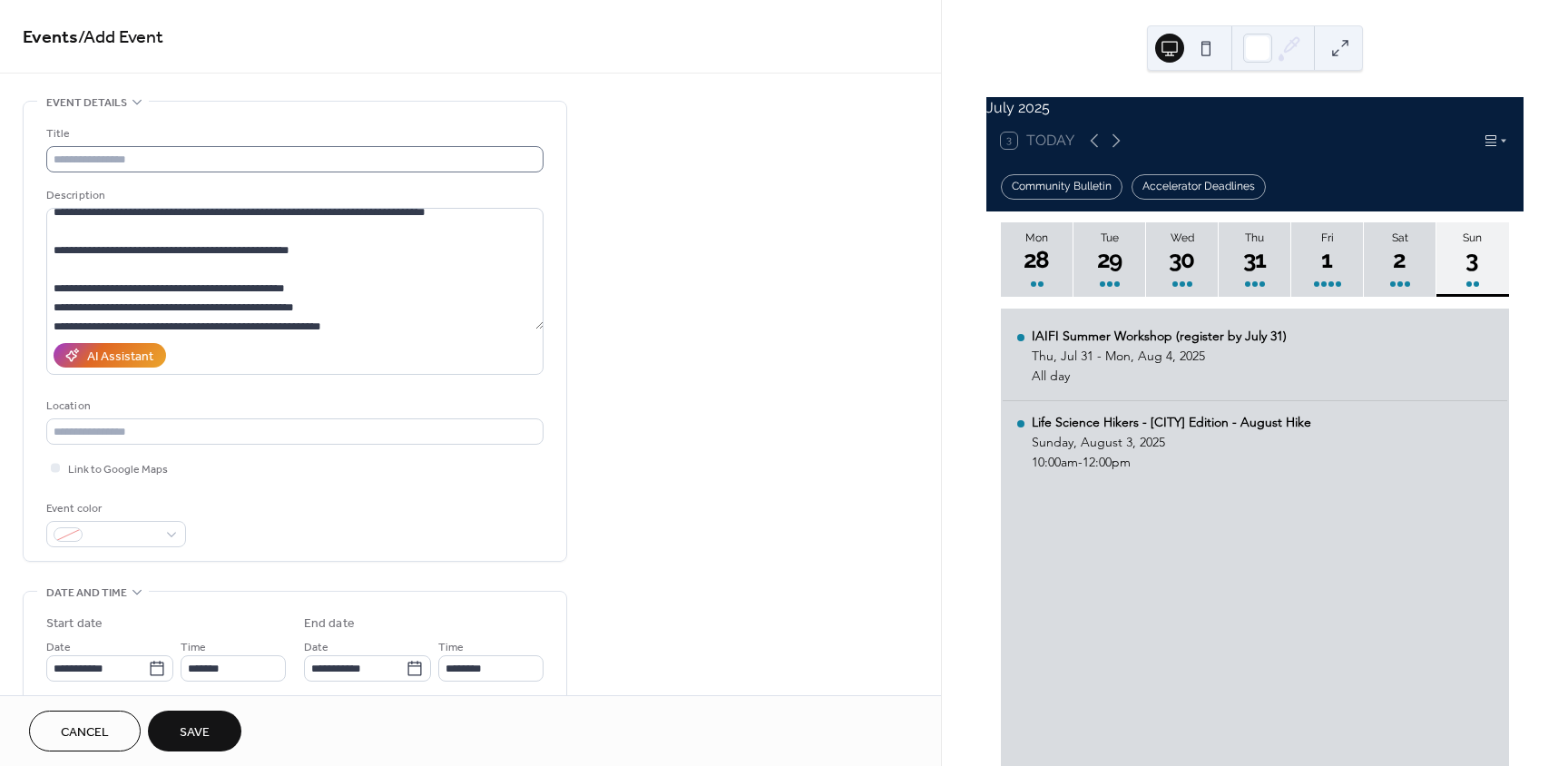 click on "Title" at bounding box center [295, 148] 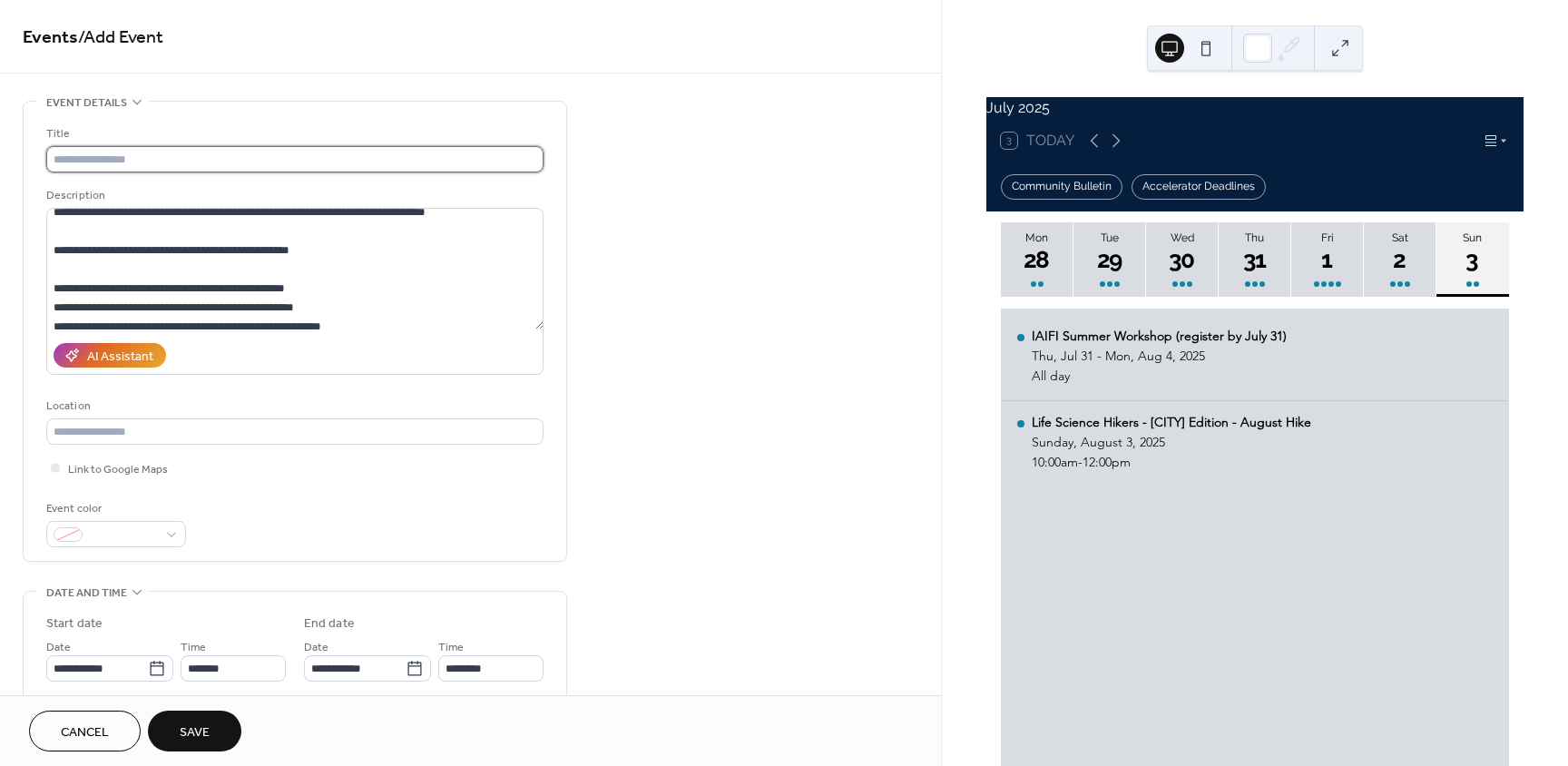click at bounding box center (295, 159) 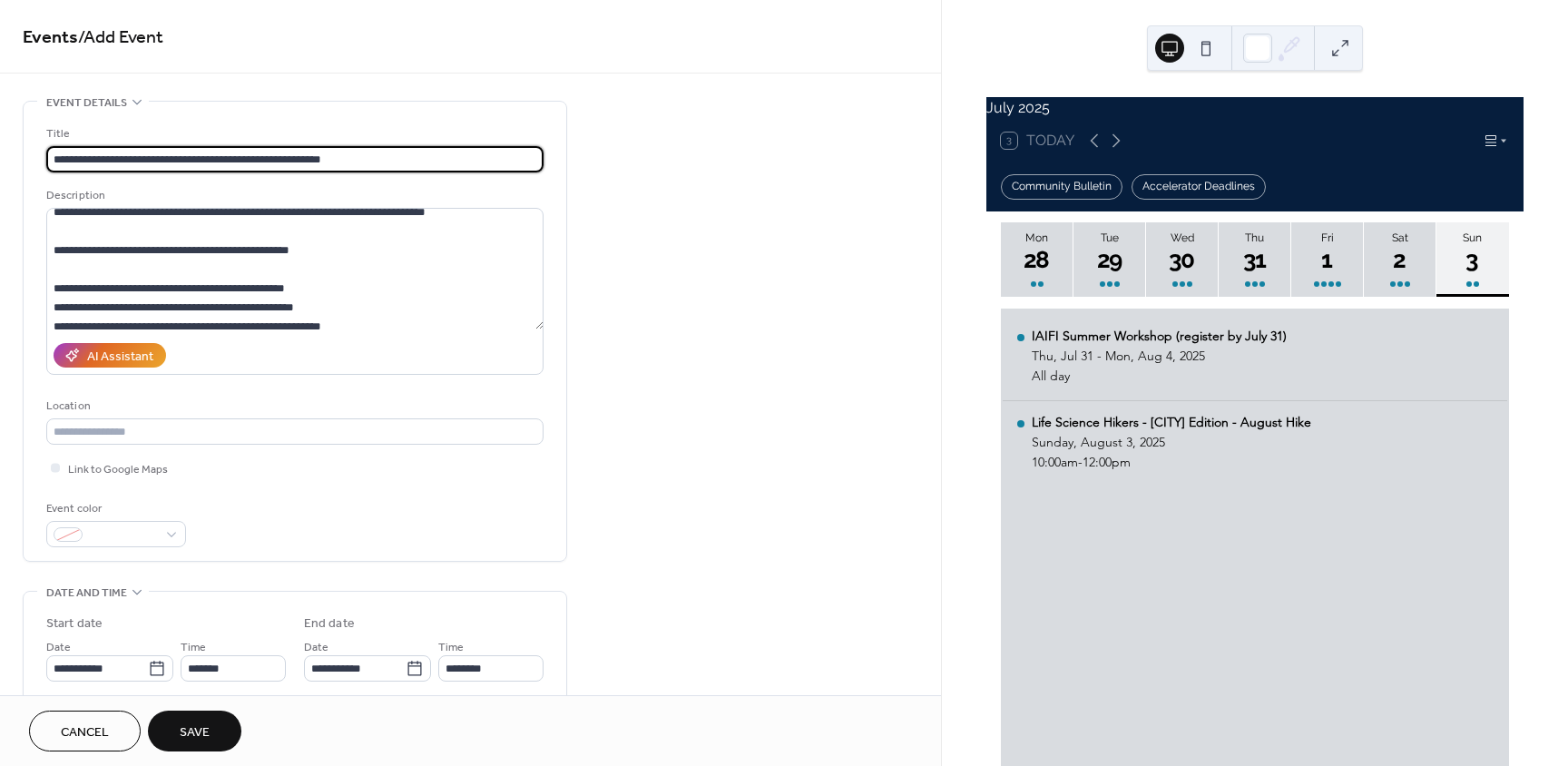 type on "**********" 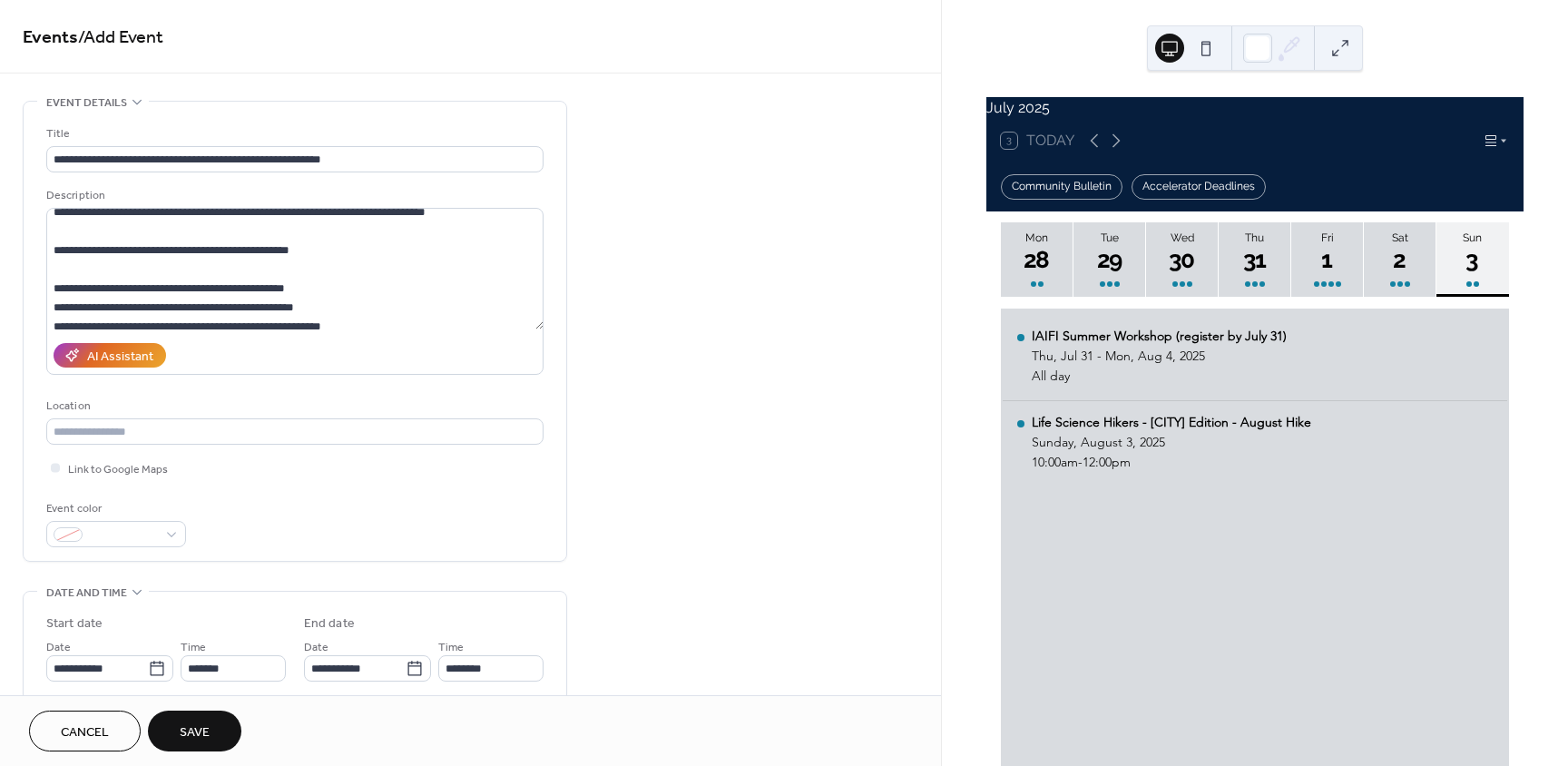 click on "**********" at bounding box center [470, 782] 